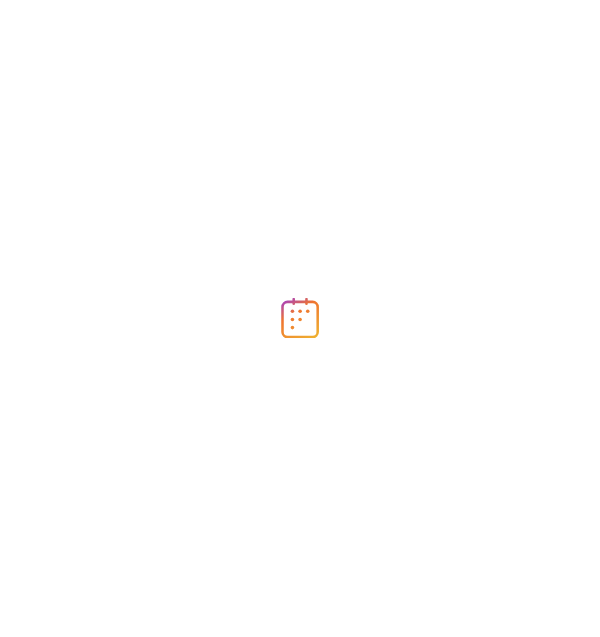 scroll, scrollTop: 0, scrollLeft: 0, axis: both 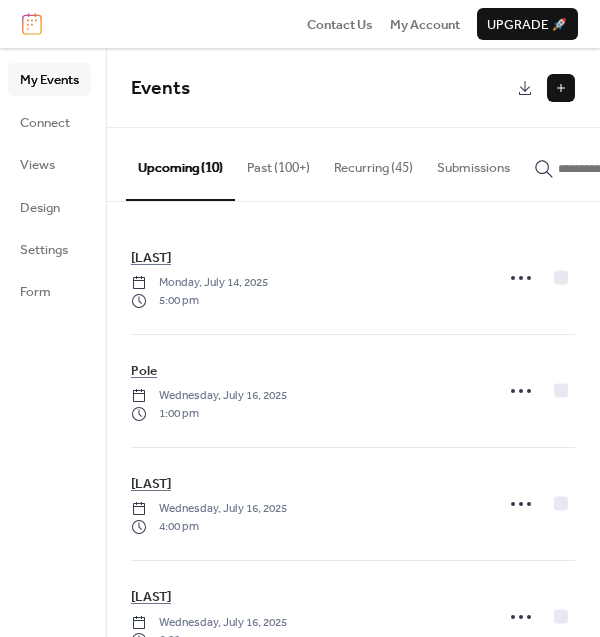 click at bounding box center [561, 88] 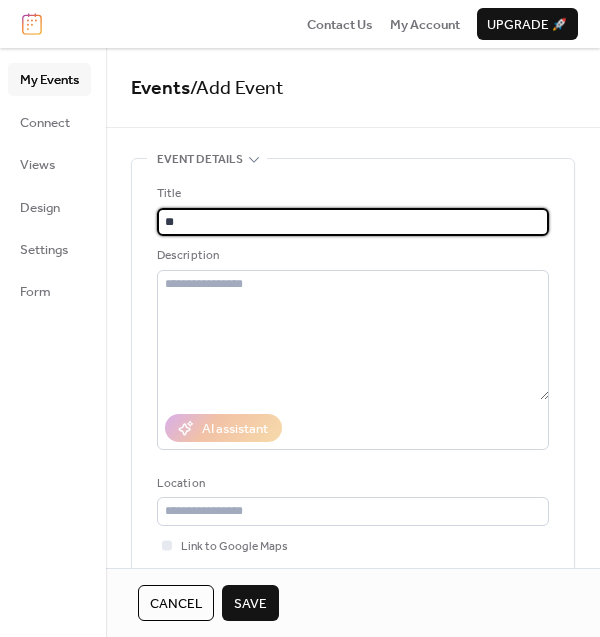 type on "*" 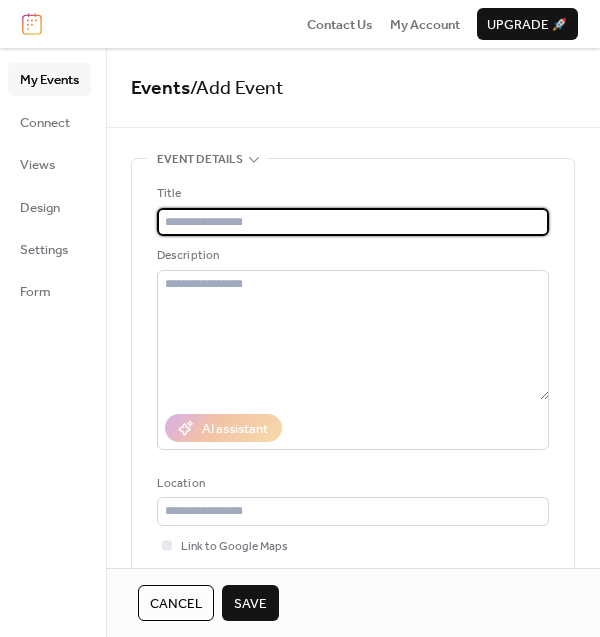 type on "*" 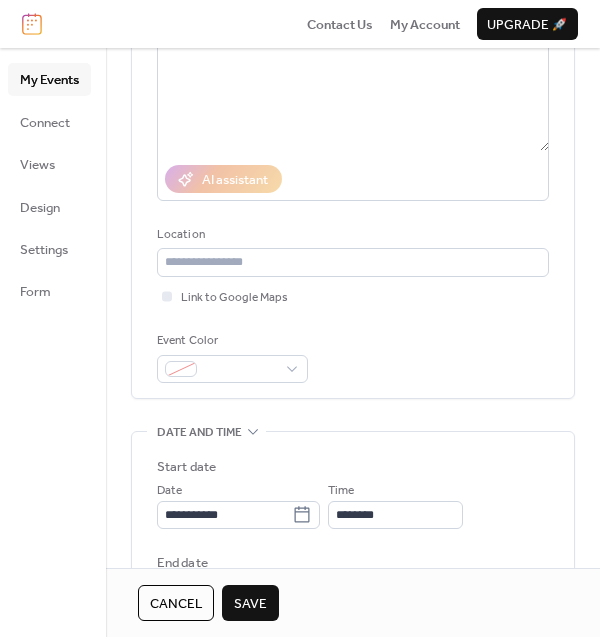 scroll, scrollTop: 375, scrollLeft: 0, axis: vertical 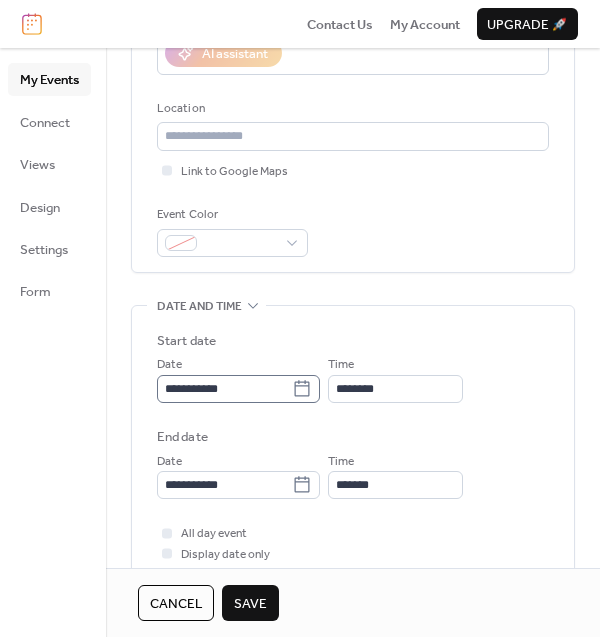 type on "**********" 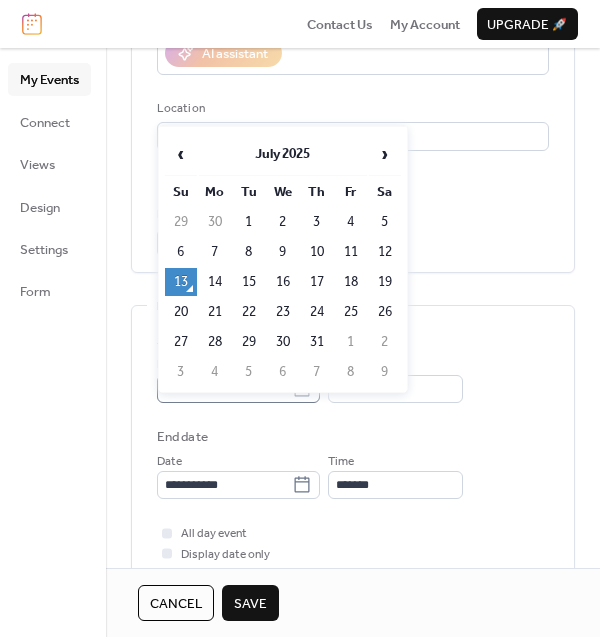 click 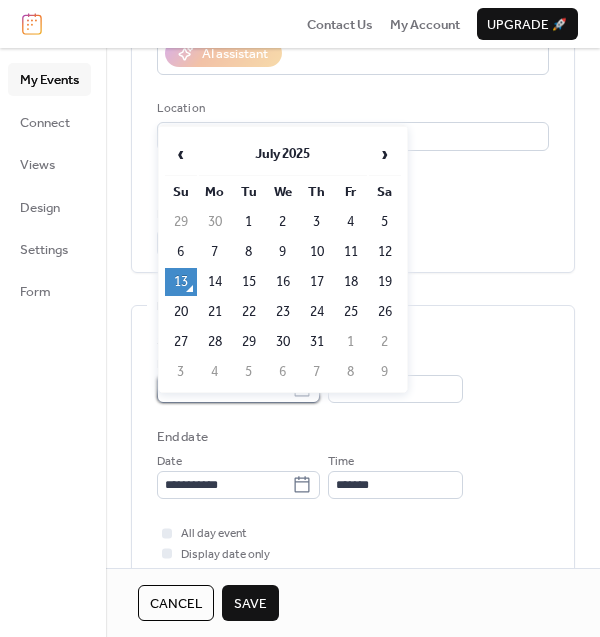 click on "**********" at bounding box center (224, 389) 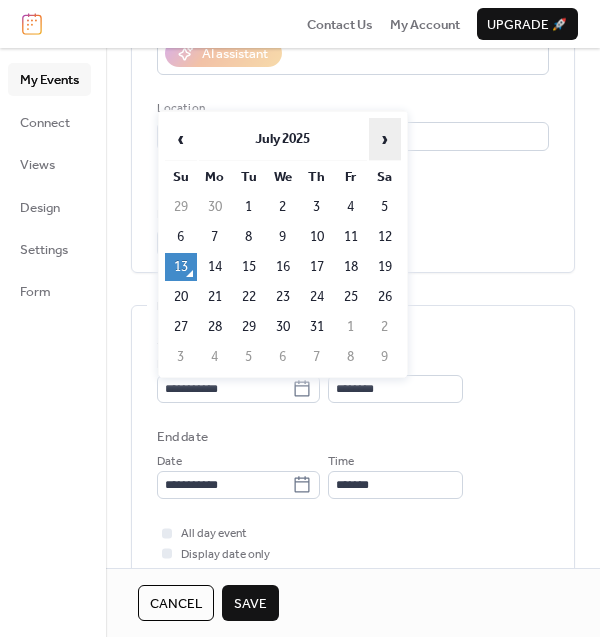 click on "›" at bounding box center (385, 139) 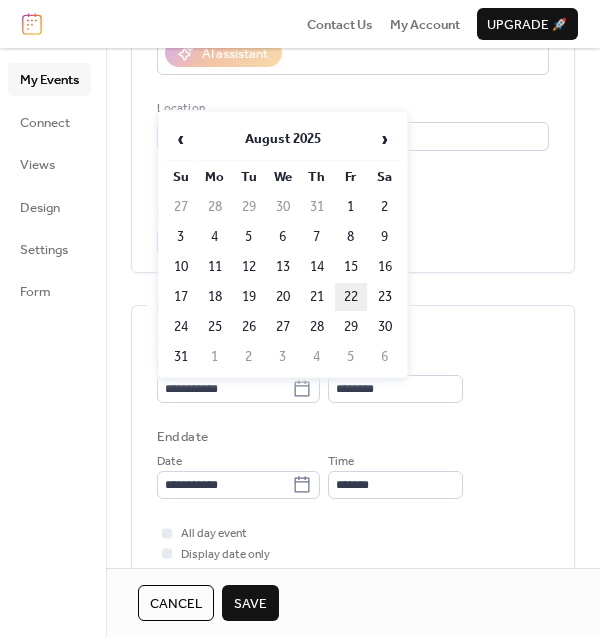 click on "22" at bounding box center [351, 297] 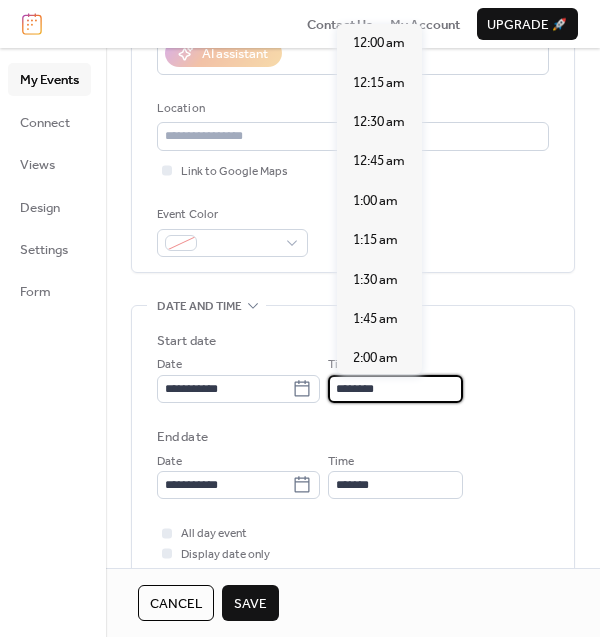 click on "********" at bounding box center (395, 389) 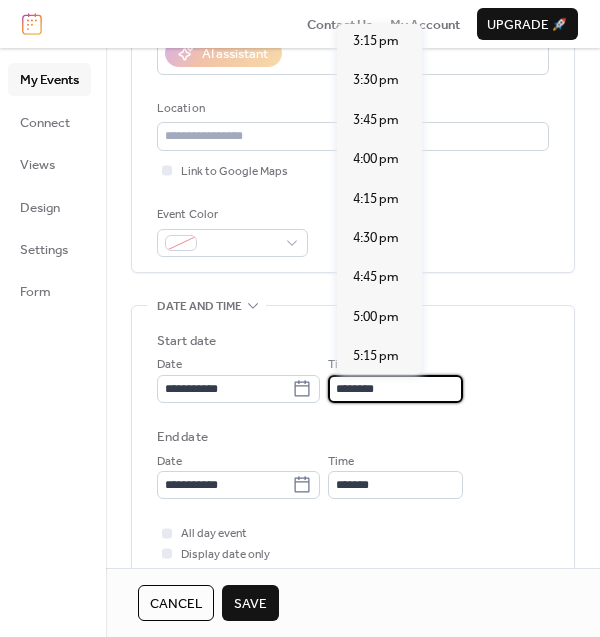 scroll, scrollTop: 2531, scrollLeft: 0, axis: vertical 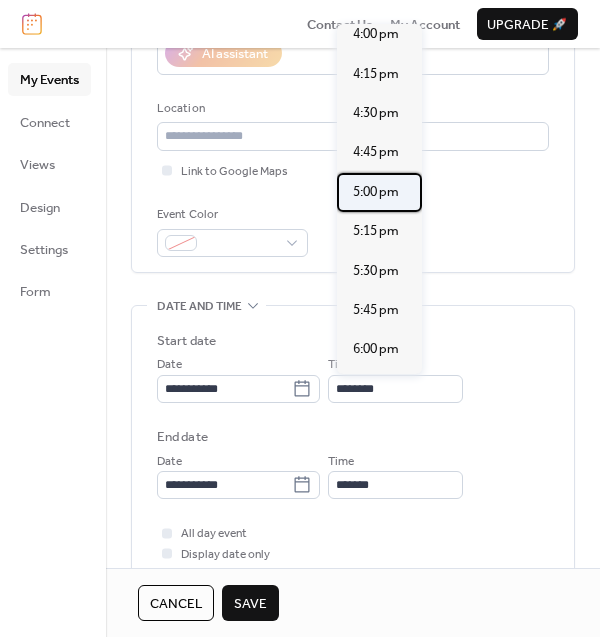 click on "5:00 pm" at bounding box center [376, 192] 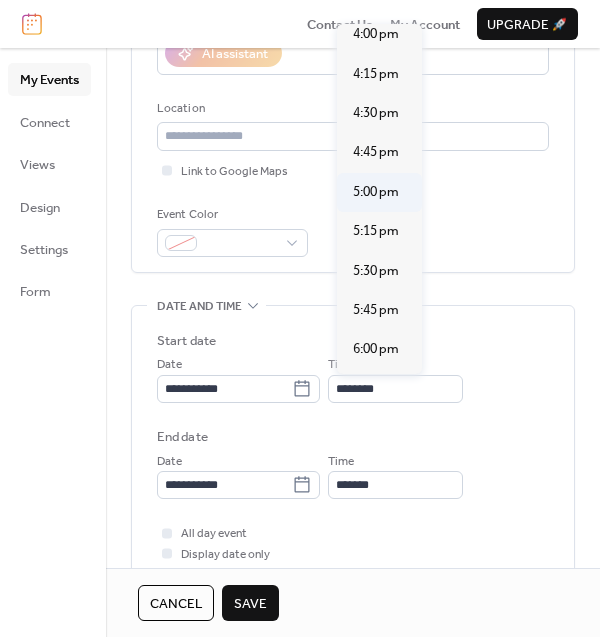 type on "*******" 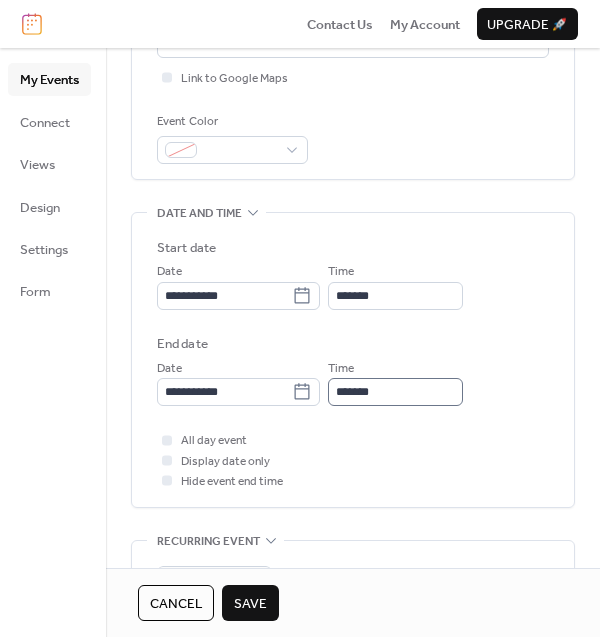 scroll, scrollTop: 499, scrollLeft: 0, axis: vertical 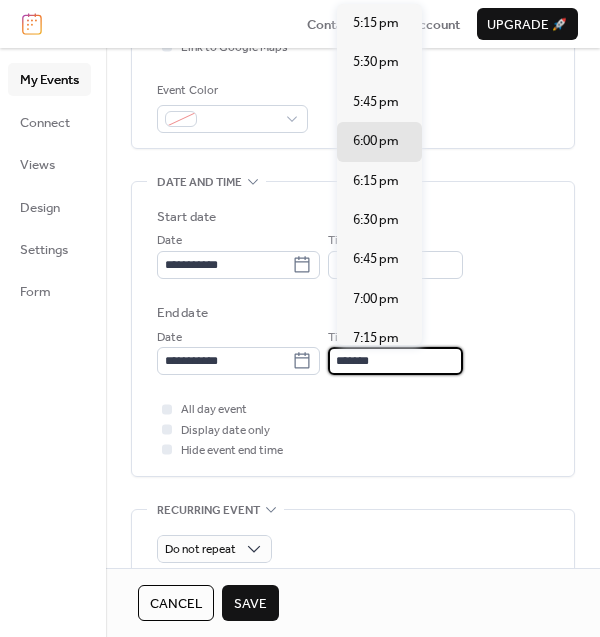 click on "*******" at bounding box center [395, 361] 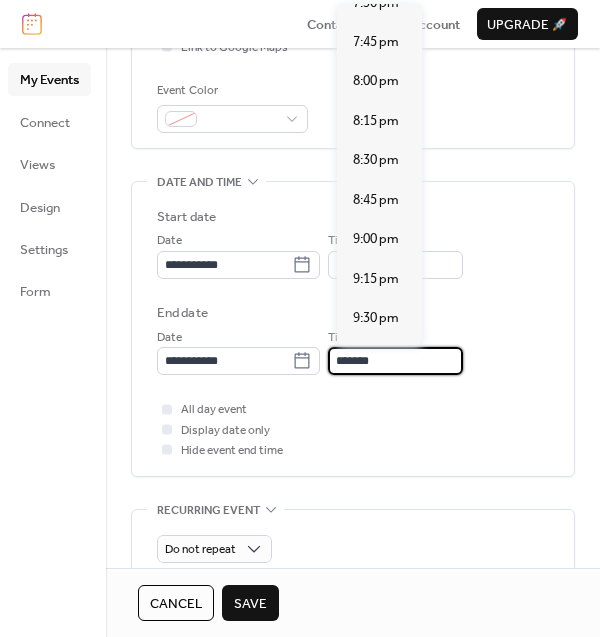 scroll, scrollTop: 499, scrollLeft: 0, axis: vertical 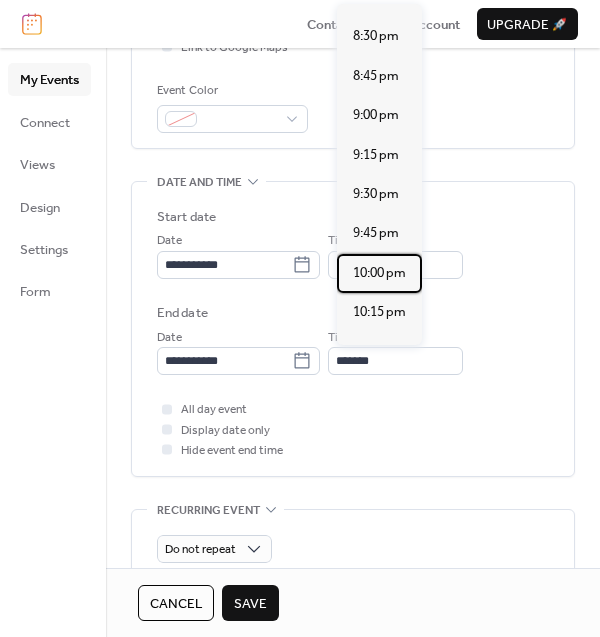 click on "10:00 pm" at bounding box center (379, 273) 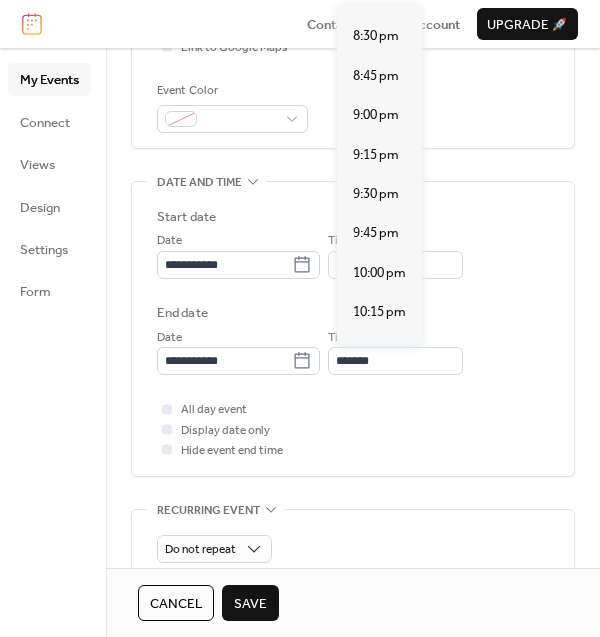 type on "********" 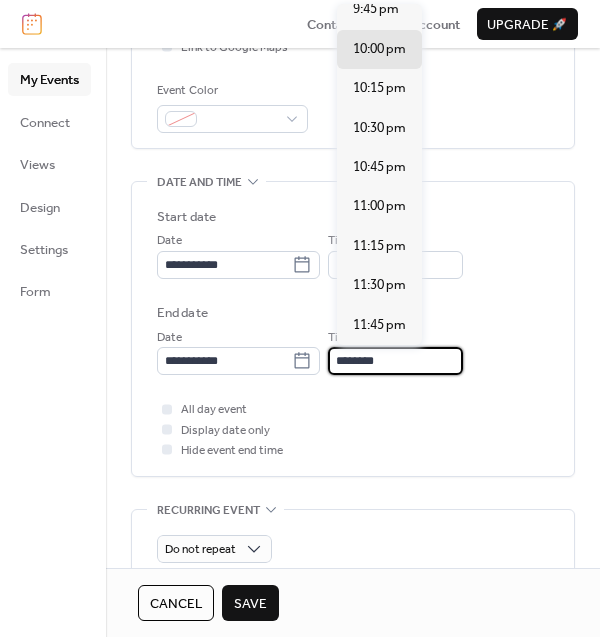 click on "********" at bounding box center (395, 361) 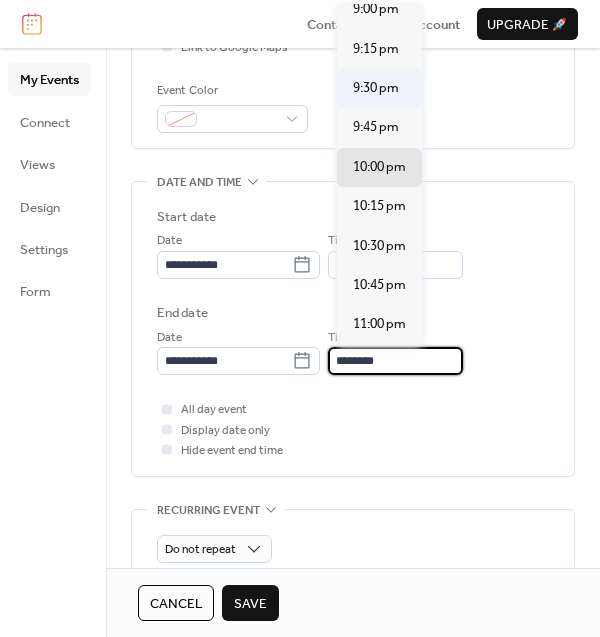 scroll, scrollTop: 480, scrollLeft: 0, axis: vertical 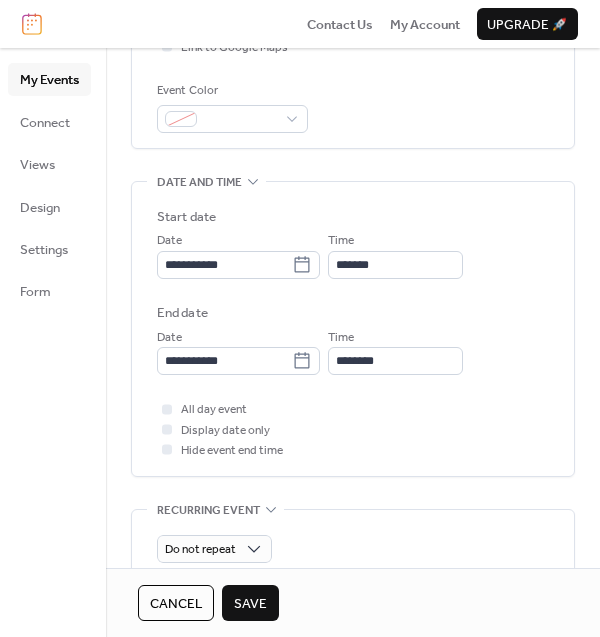 click on "**********" at bounding box center [353, 329] 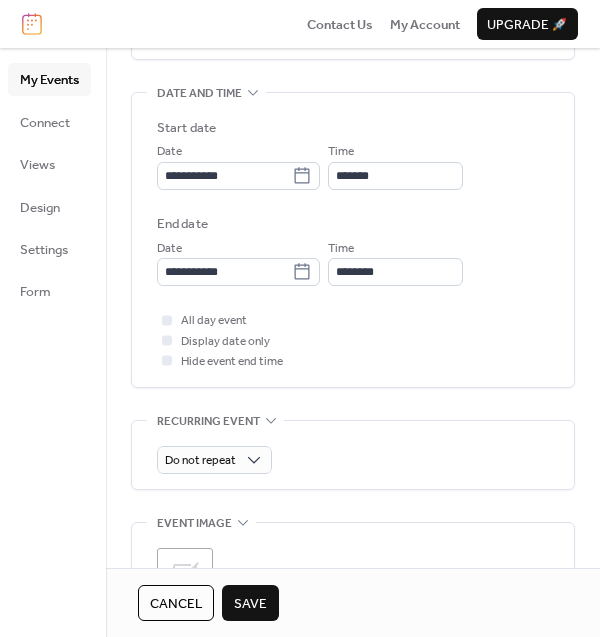 scroll, scrollTop: 625, scrollLeft: 0, axis: vertical 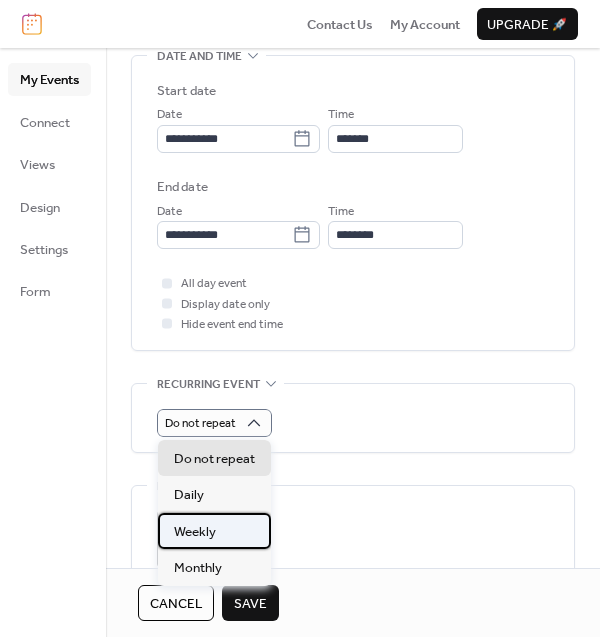 click on "Weekly" at bounding box center [214, 531] 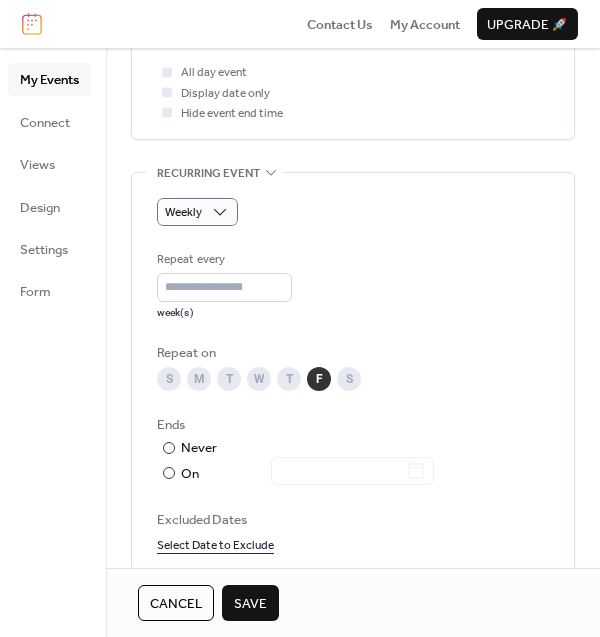 scroll, scrollTop: 874, scrollLeft: 0, axis: vertical 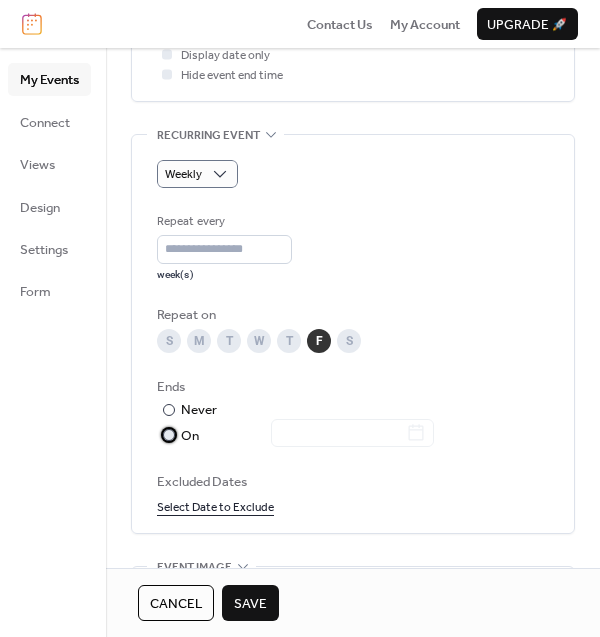 click on "​" at bounding box center (167, 435) 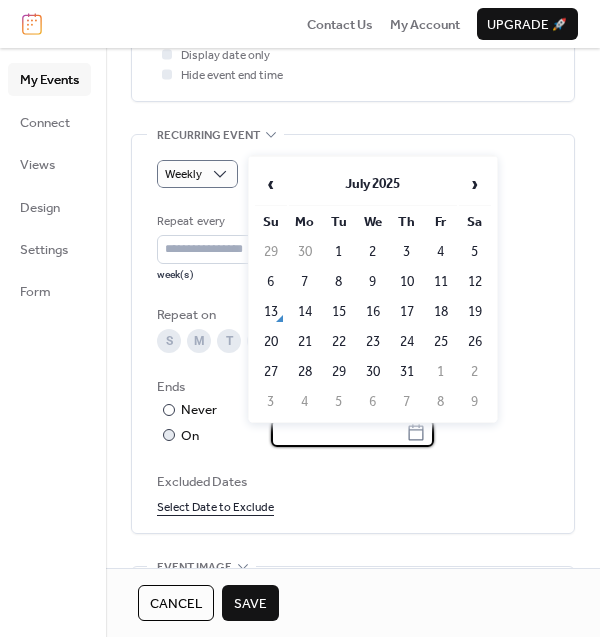 click at bounding box center [338, 433] 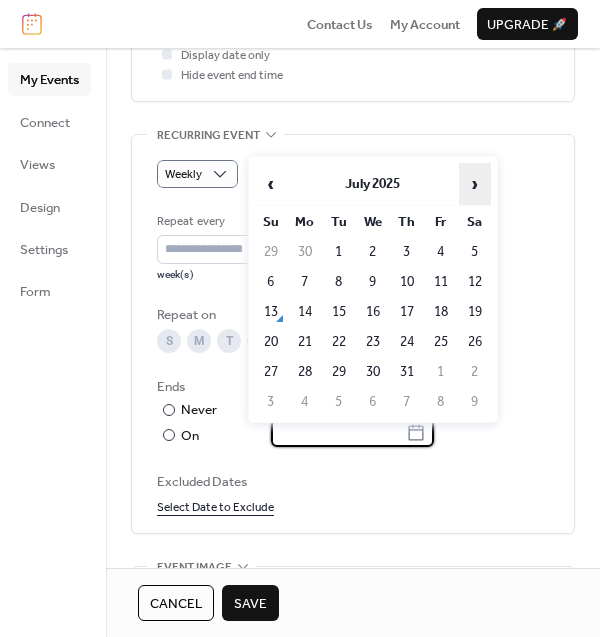click on "›" at bounding box center (475, 184) 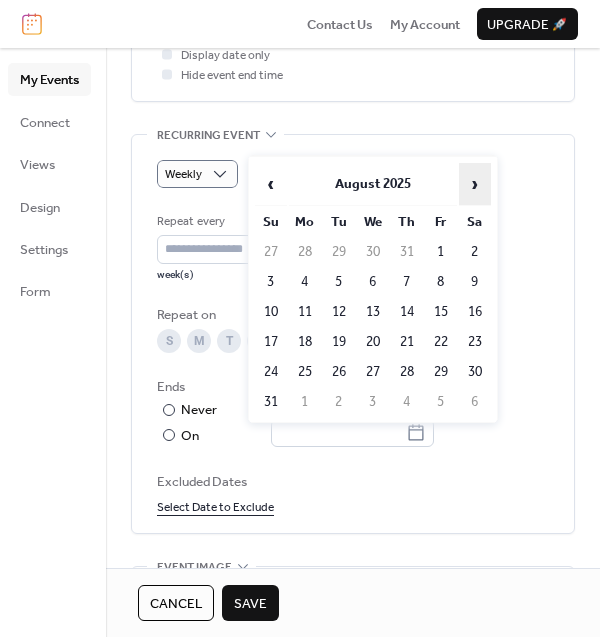 click on "›" at bounding box center [475, 184] 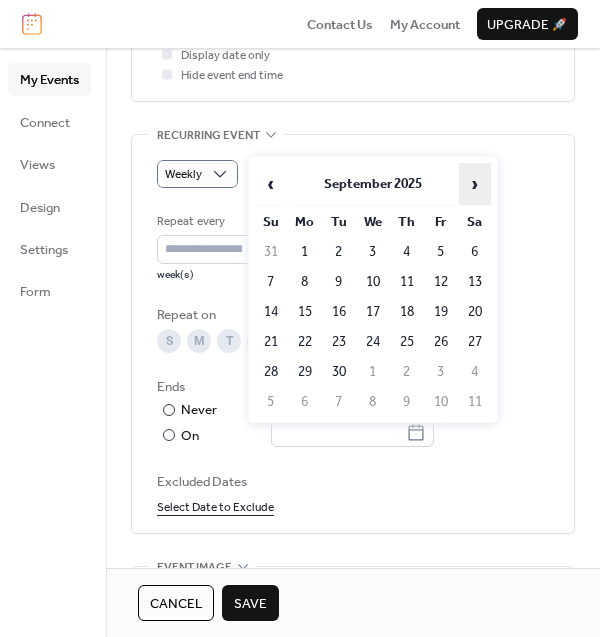 click on "›" at bounding box center [475, 184] 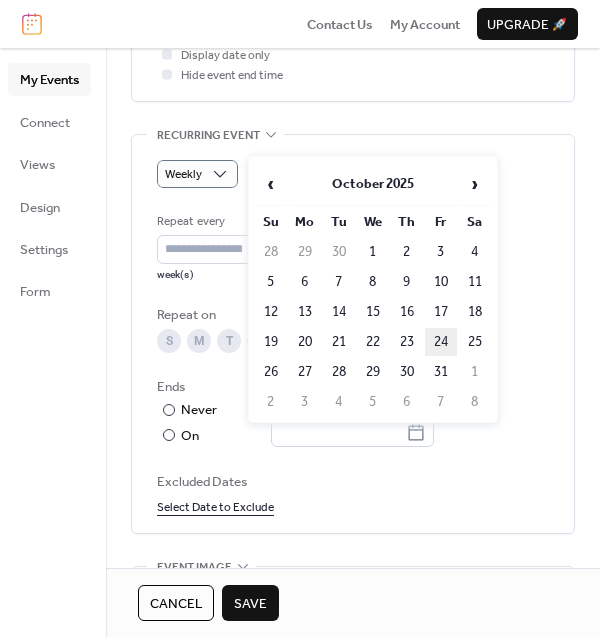 click on "24" at bounding box center [441, 342] 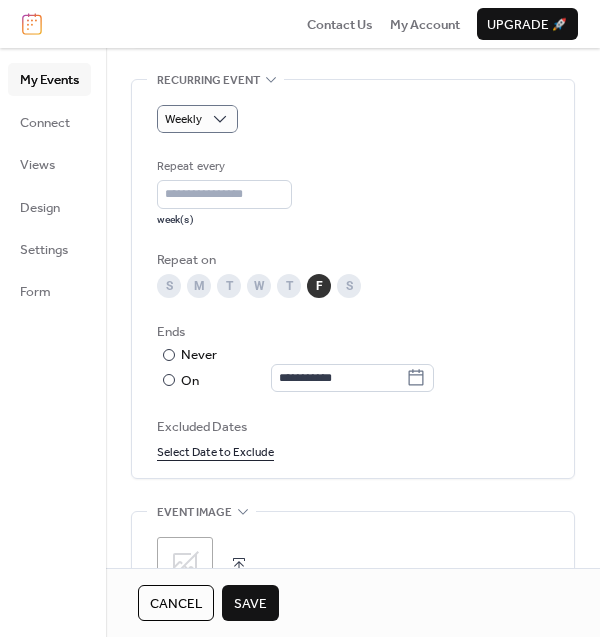 scroll, scrollTop: 960, scrollLeft: 0, axis: vertical 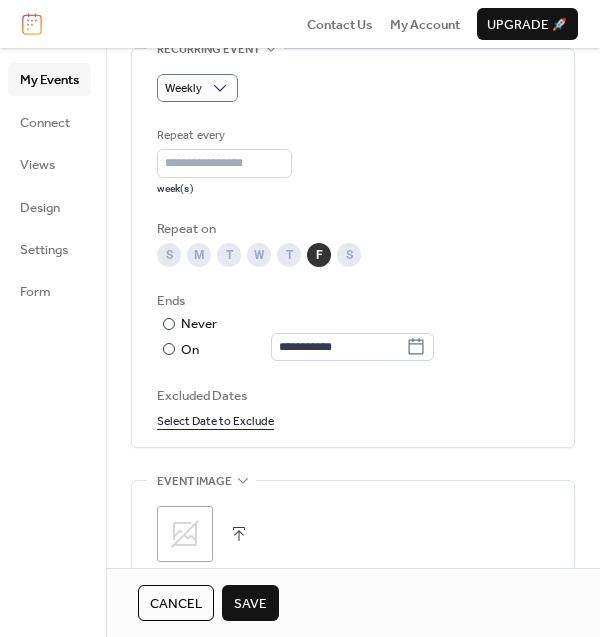 click on "Select Date to Exclude" at bounding box center [215, 420] 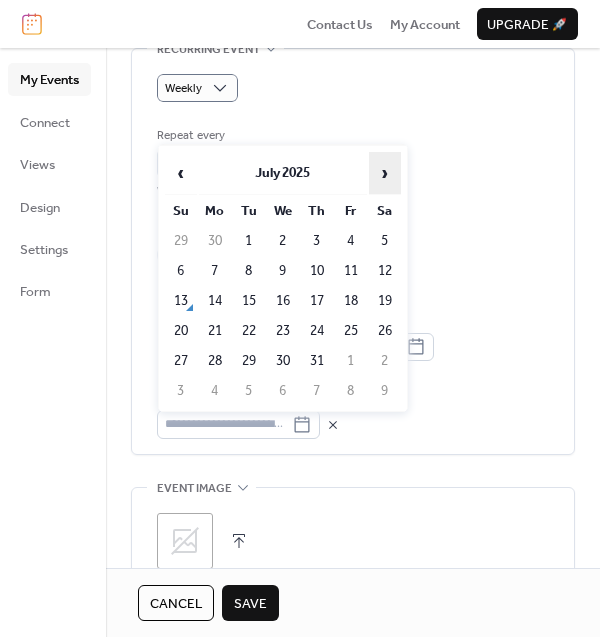 click on "›" at bounding box center [385, 173] 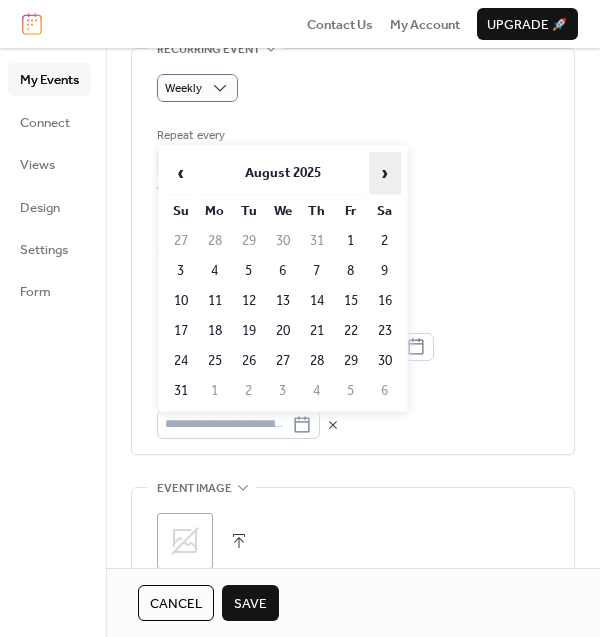 click on "›" at bounding box center [385, 173] 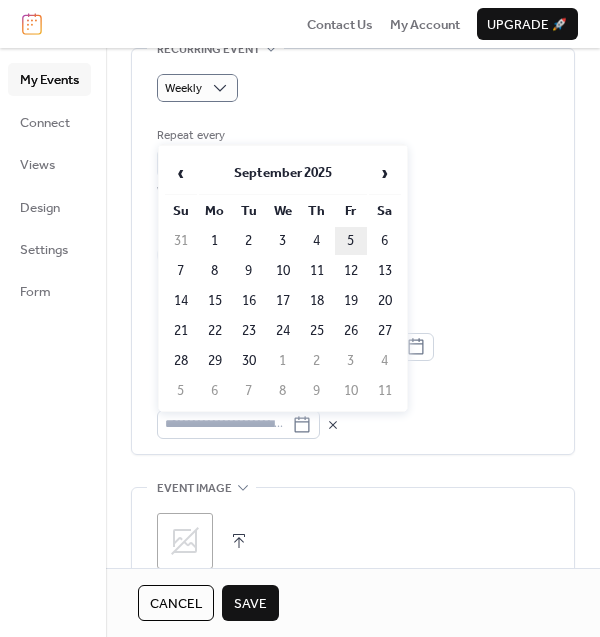 click on "5" at bounding box center (351, 241) 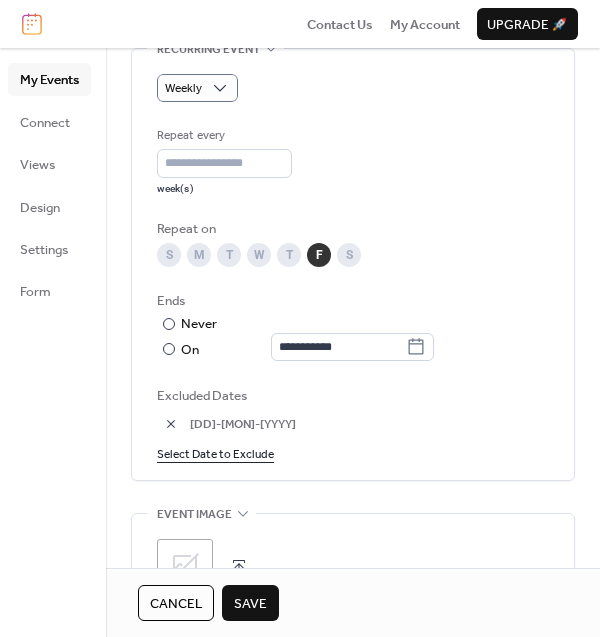 click on "Select Date to Exclude" at bounding box center [215, 453] 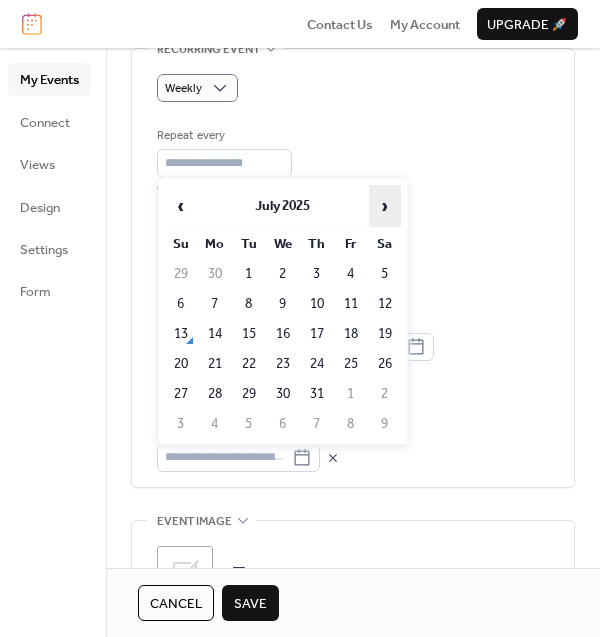 click on "›" at bounding box center (385, 206) 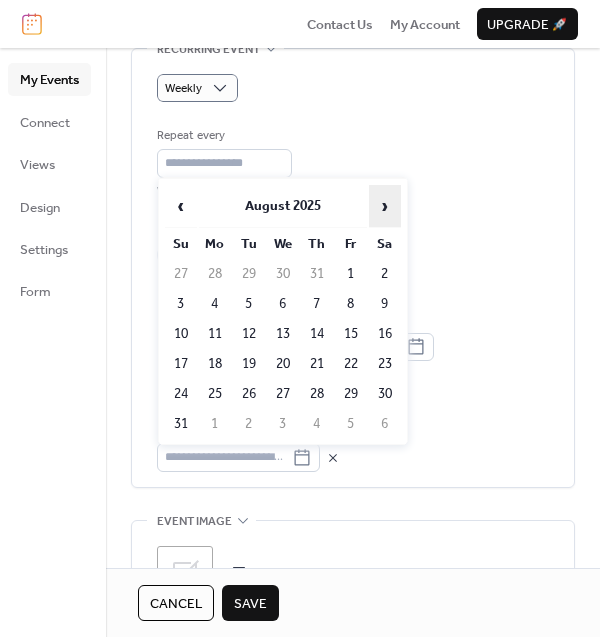click on "›" at bounding box center [385, 206] 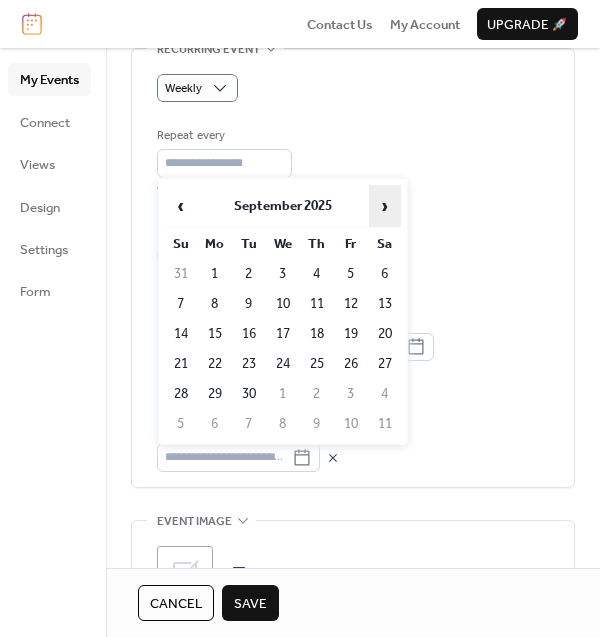 click on "›" at bounding box center [385, 206] 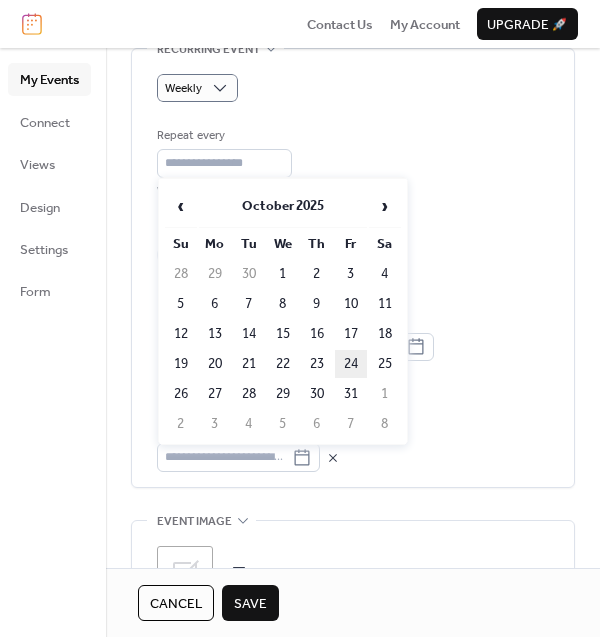 click on "24" at bounding box center [351, 364] 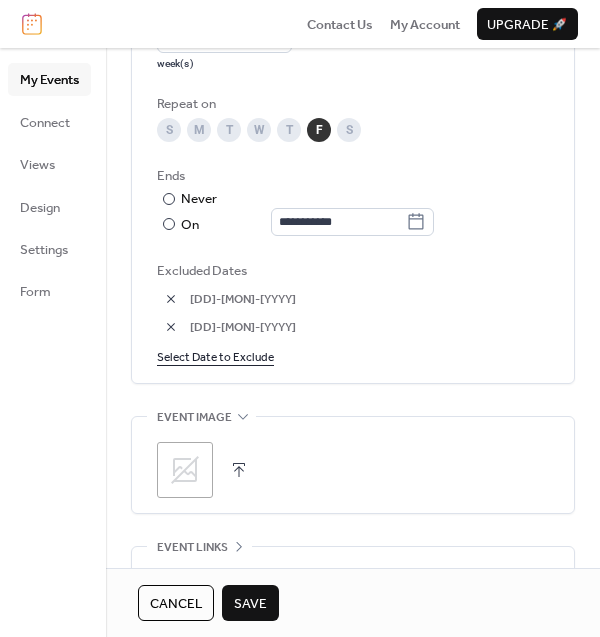 scroll, scrollTop: 1210, scrollLeft: 0, axis: vertical 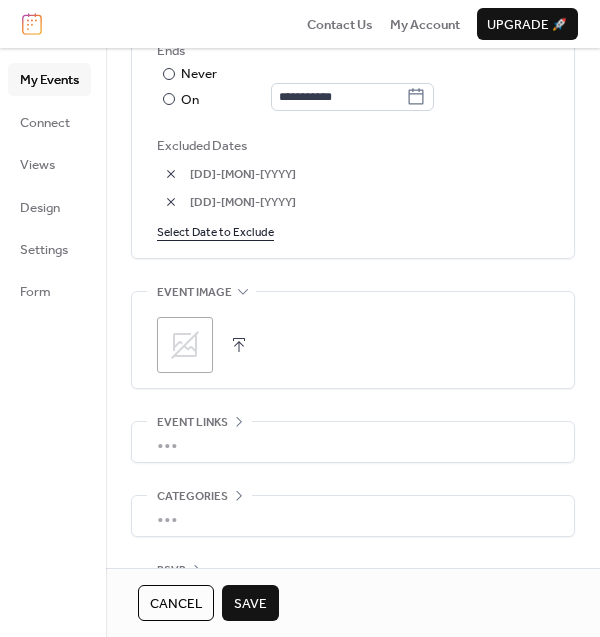 click on "Save" at bounding box center [250, 604] 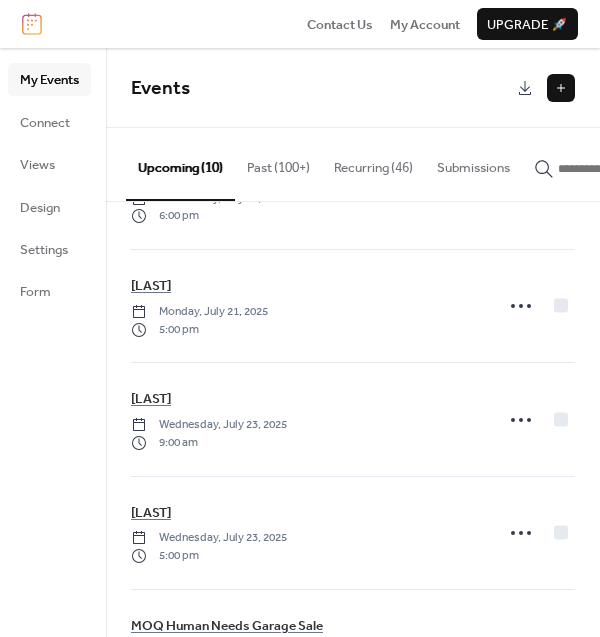 scroll, scrollTop: 249, scrollLeft: 0, axis: vertical 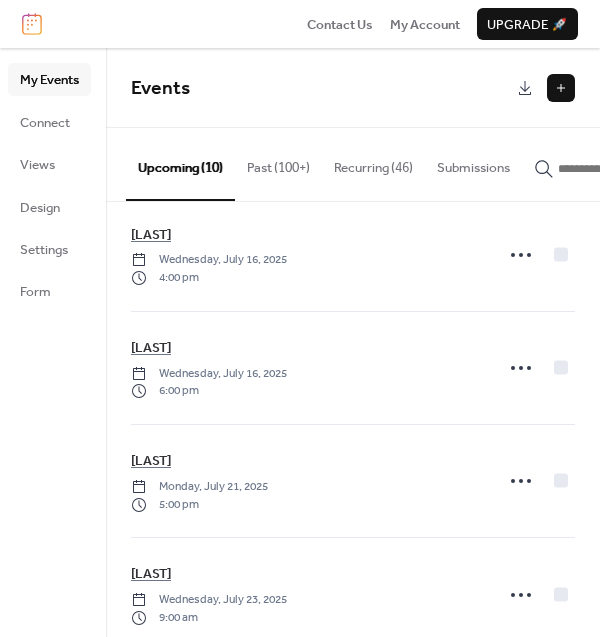 click at bounding box center [561, 88] 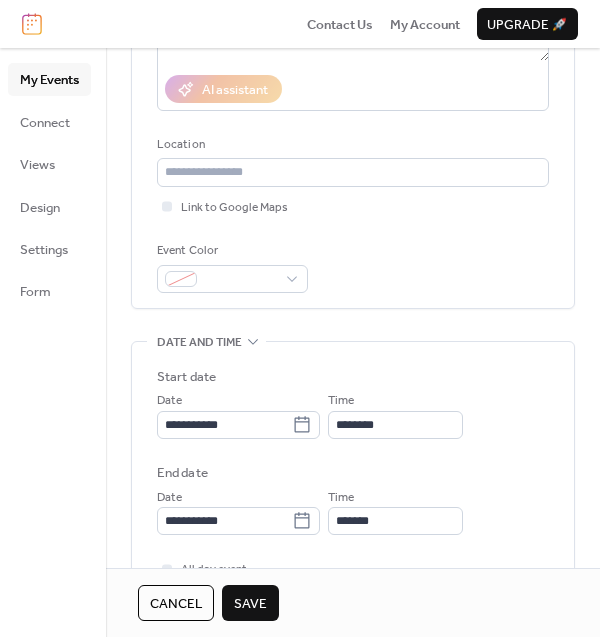 scroll, scrollTop: 375, scrollLeft: 0, axis: vertical 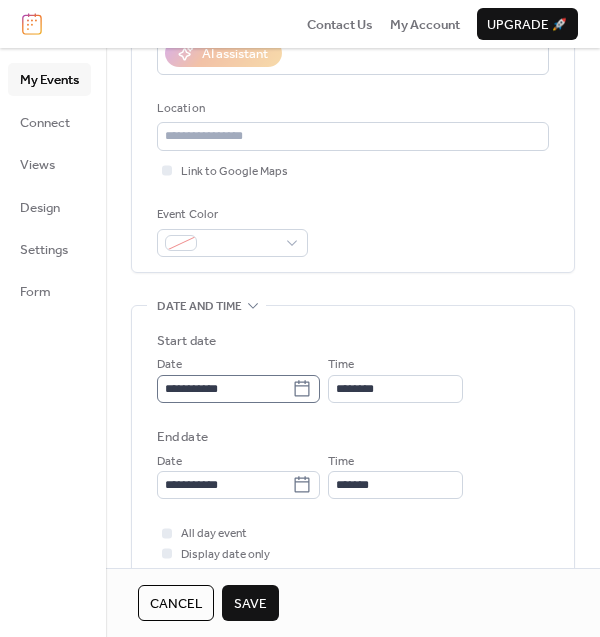 type on "**********" 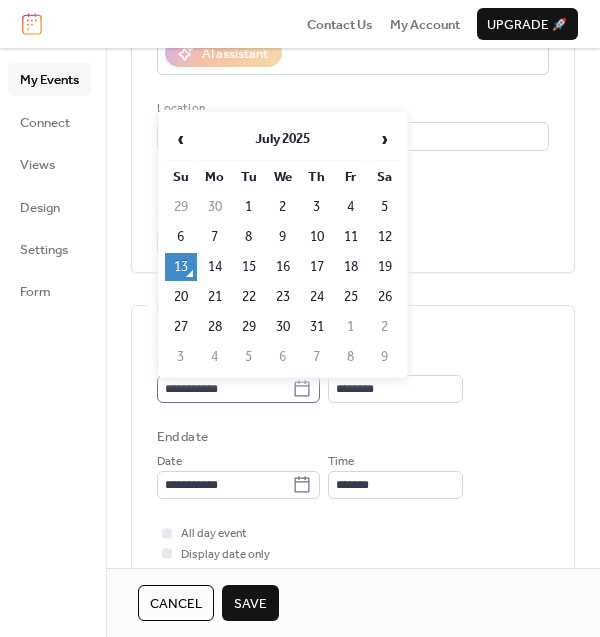 click 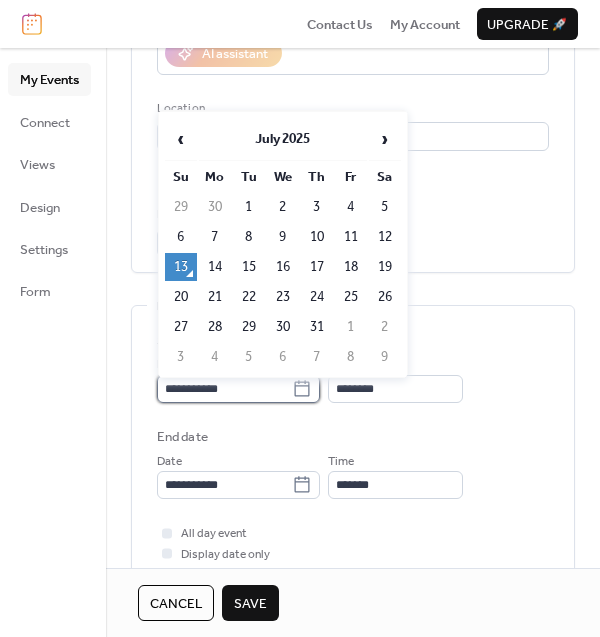 click on "**********" at bounding box center (224, 389) 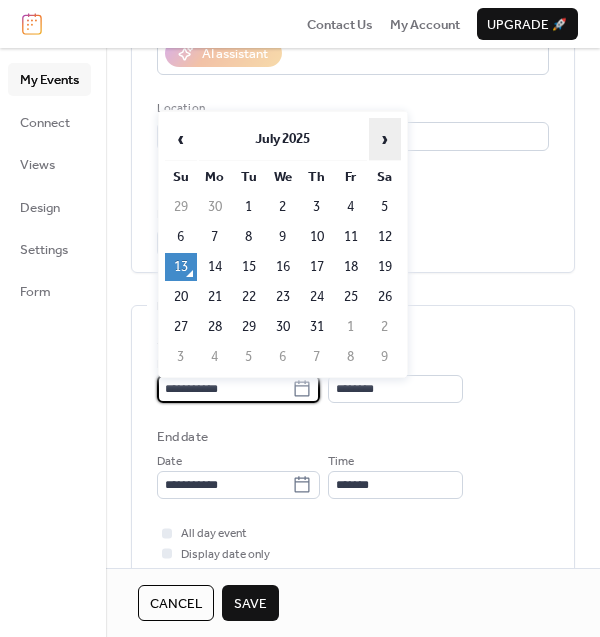click on "›" at bounding box center [385, 139] 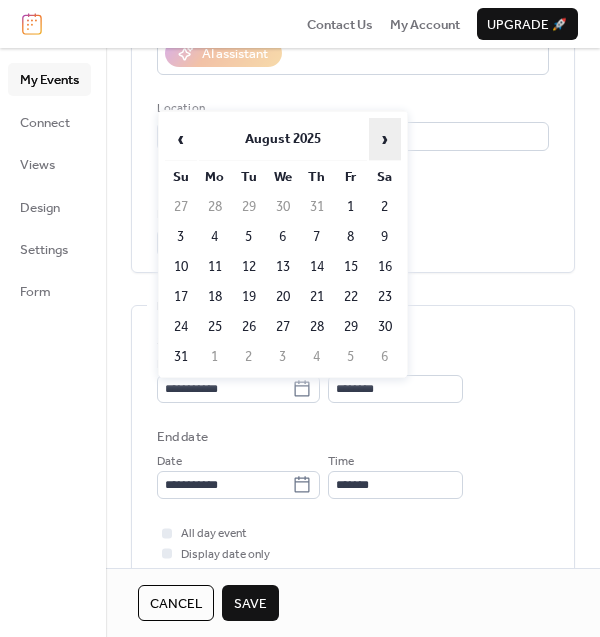 click on "›" at bounding box center [385, 139] 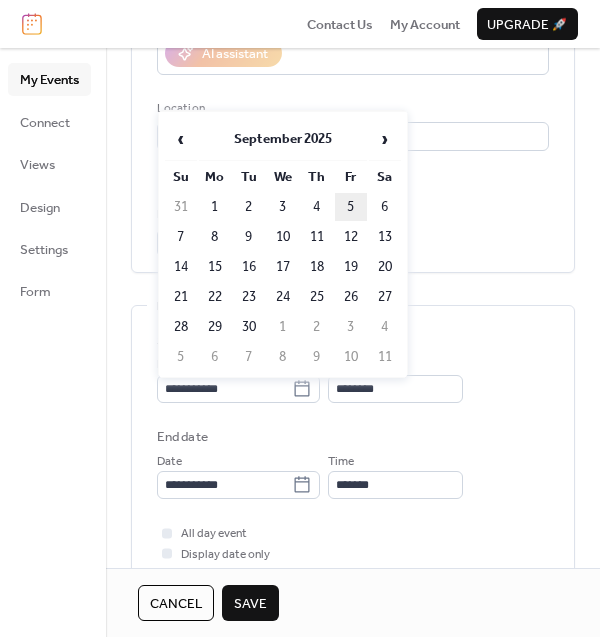click on "5" at bounding box center (351, 207) 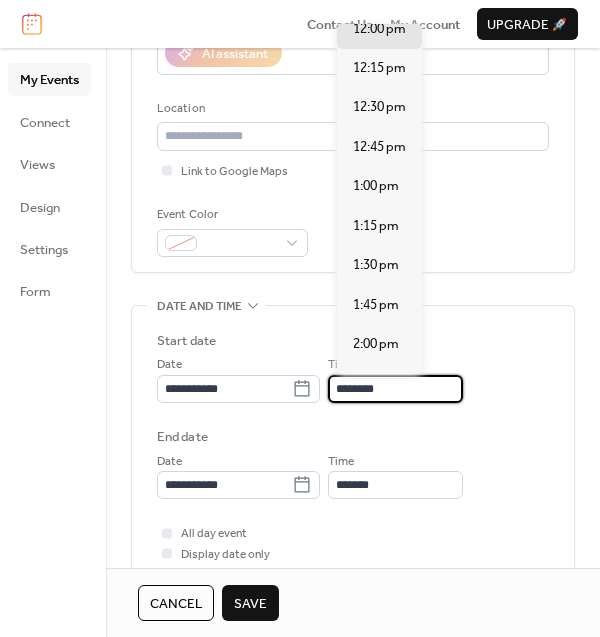 click on "********" at bounding box center (395, 389) 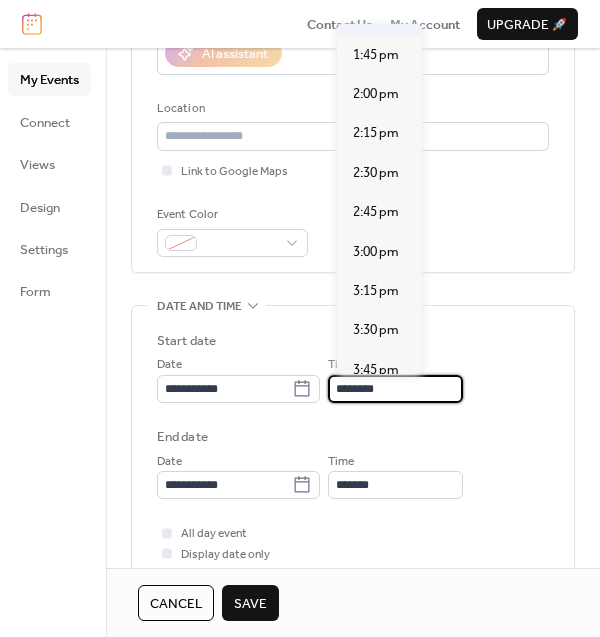 scroll, scrollTop: 2281, scrollLeft: 0, axis: vertical 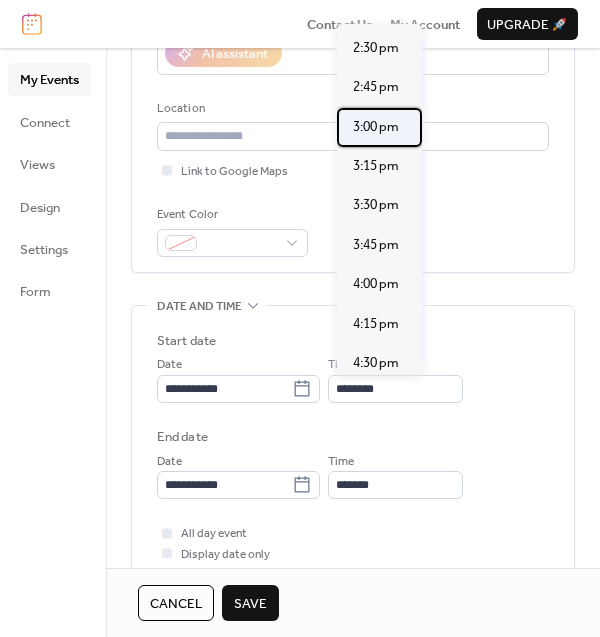 click on "3:00 pm" at bounding box center [376, 127] 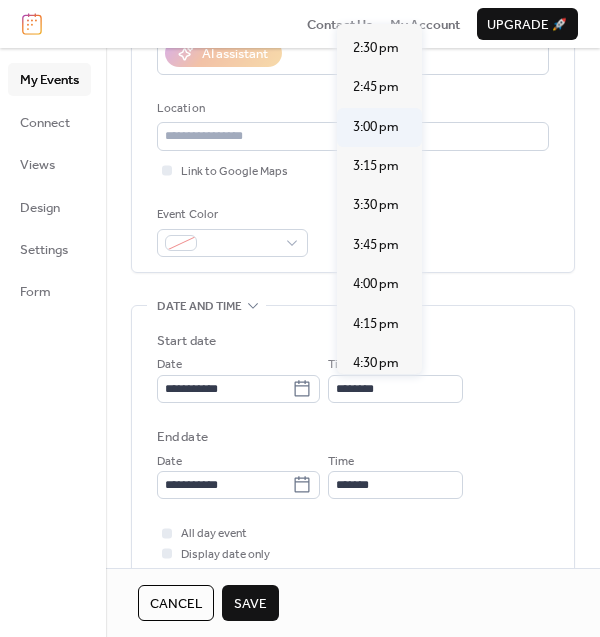 type on "*******" 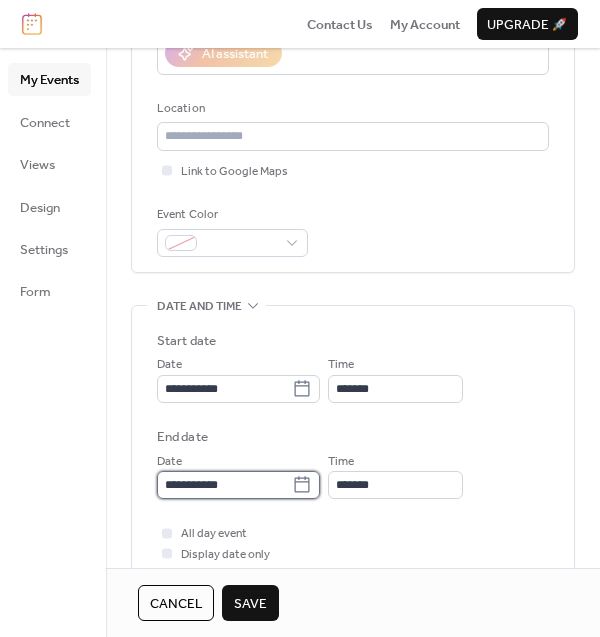 click on "**********" at bounding box center (224, 485) 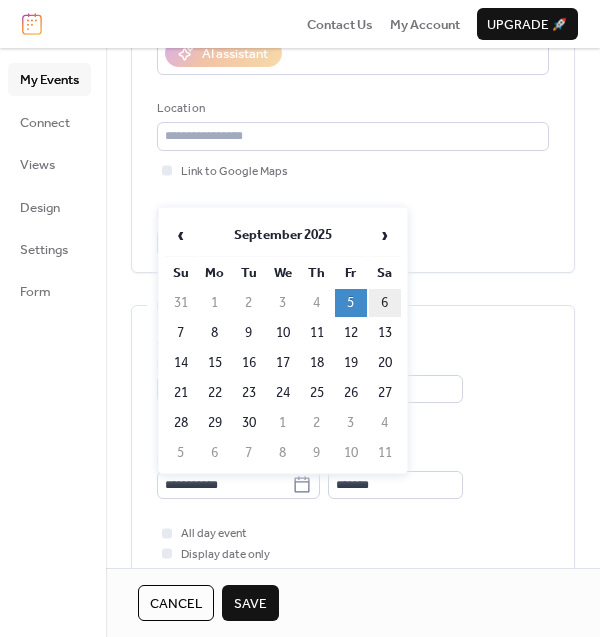 click on "6" at bounding box center (385, 303) 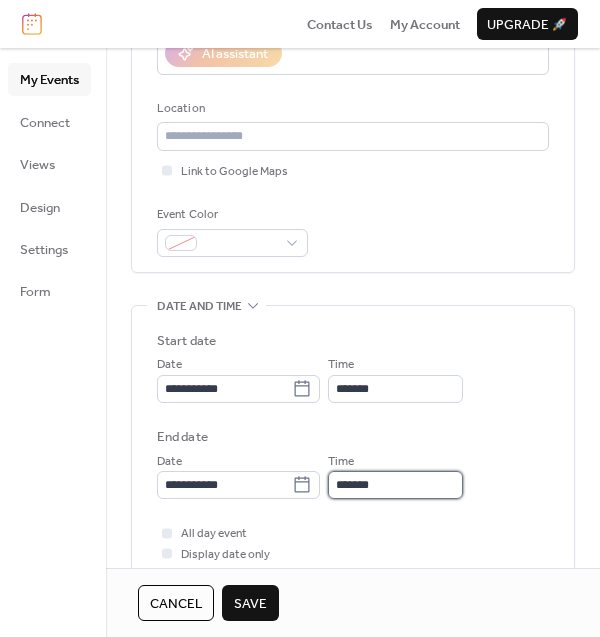 click on "*******" at bounding box center (395, 485) 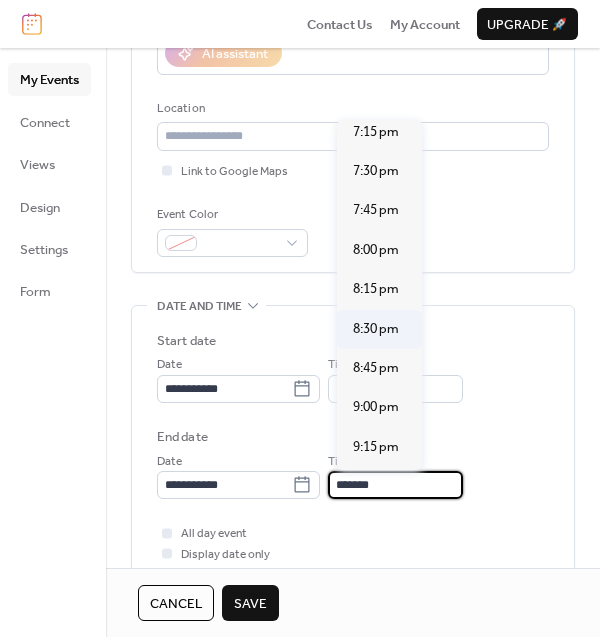 scroll, scrollTop: 3464, scrollLeft: 0, axis: vertical 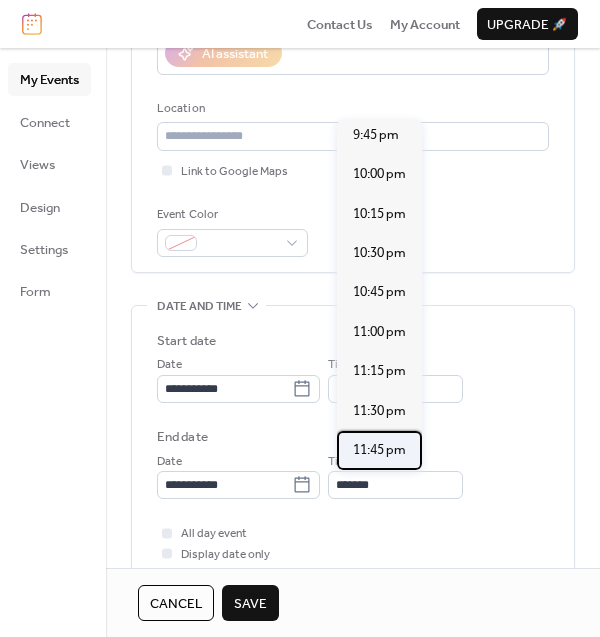 click on "11:45 pm" at bounding box center [379, 450] 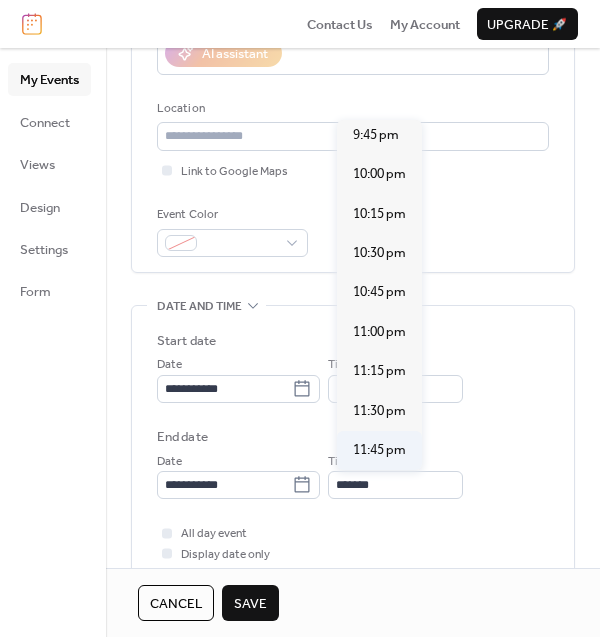 type on "********" 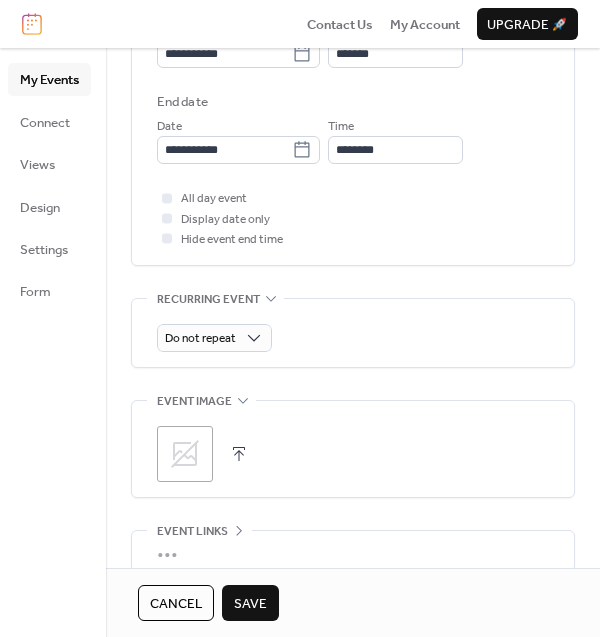 scroll, scrollTop: 750, scrollLeft: 0, axis: vertical 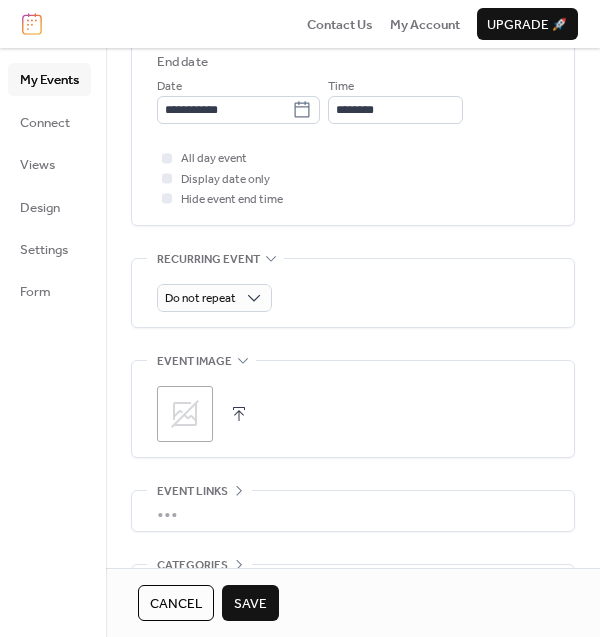 click on "Save" at bounding box center [250, 604] 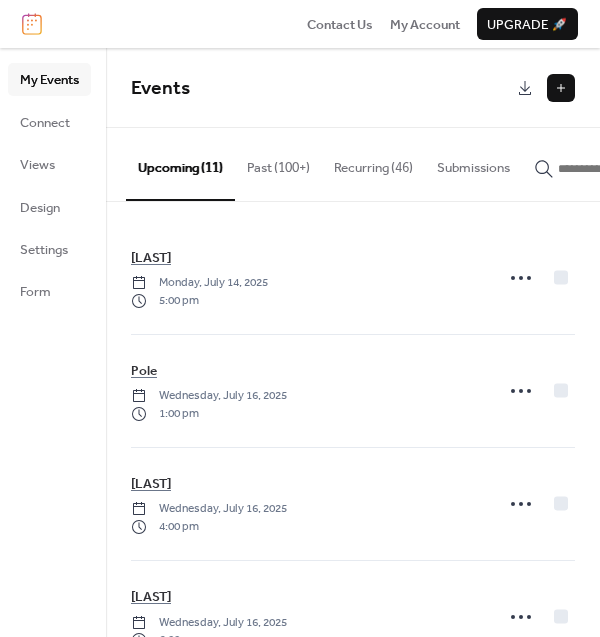 click at bounding box center (561, 88) 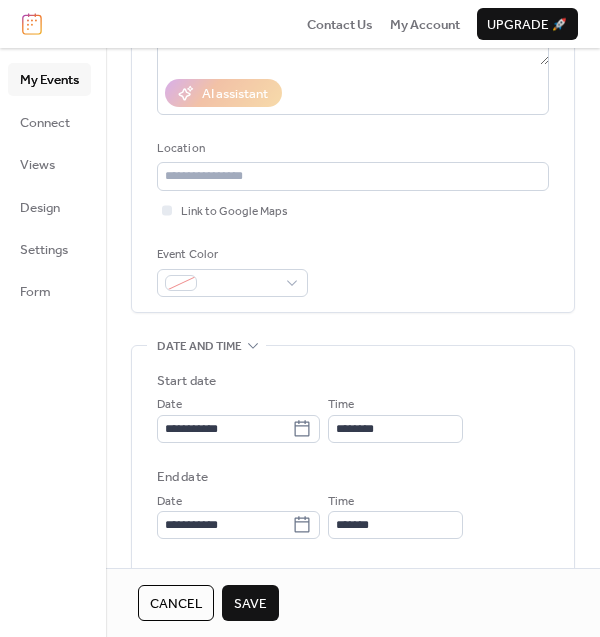 scroll, scrollTop: 375, scrollLeft: 0, axis: vertical 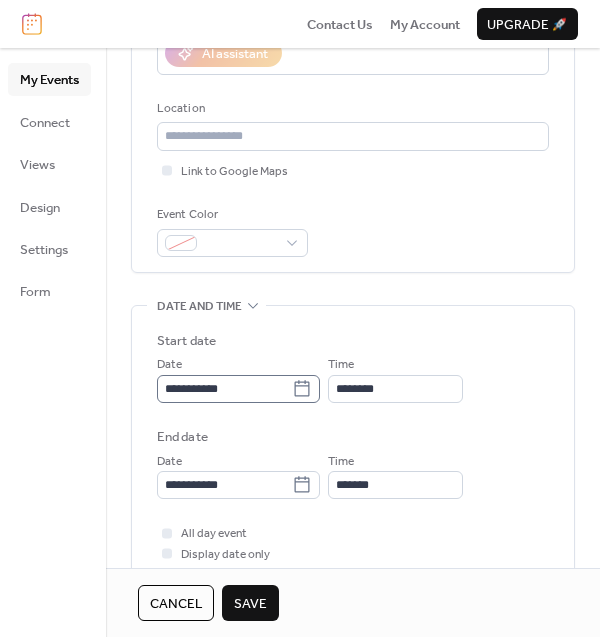type on "**********" 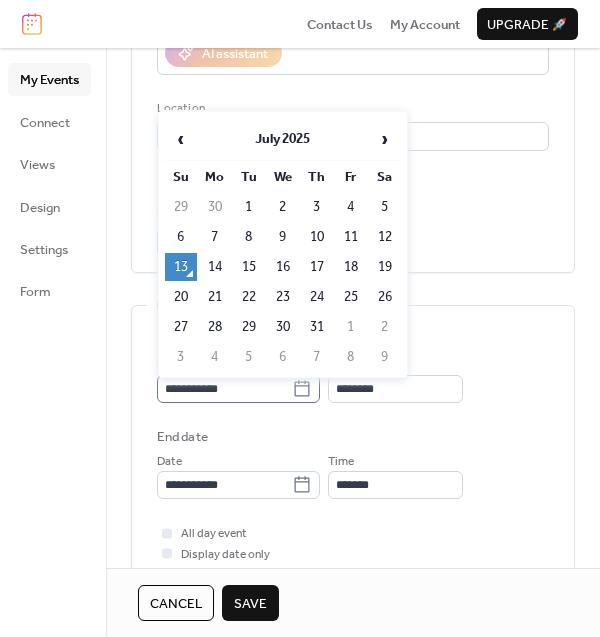click 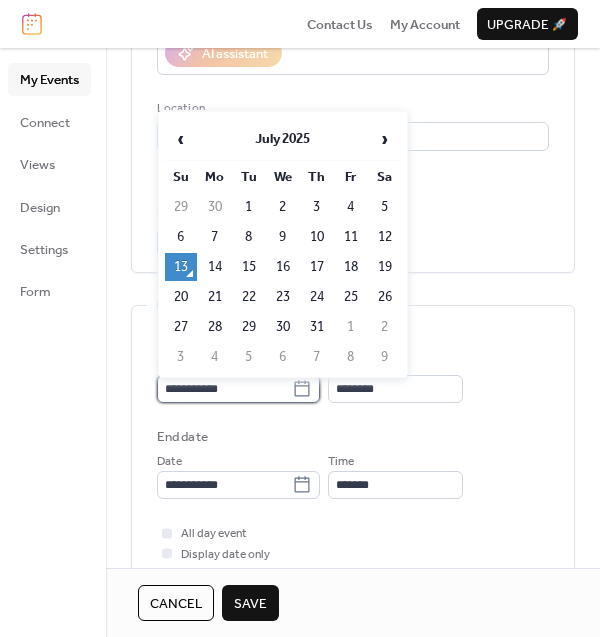 click on "**********" at bounding box center (224, 389) 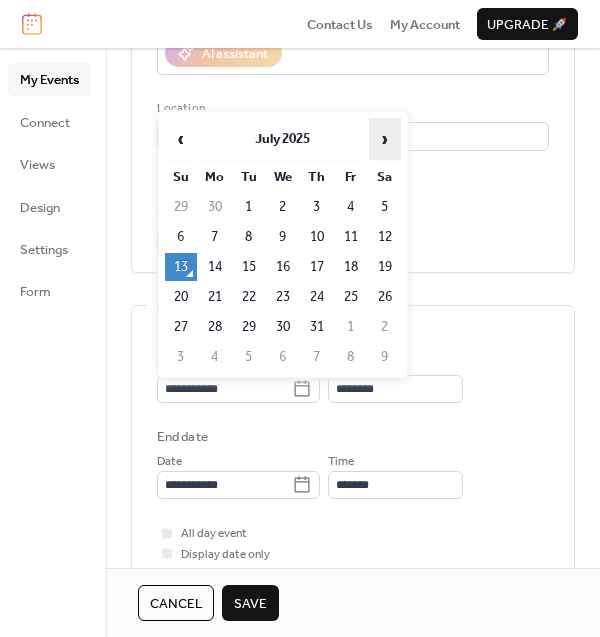 click on "›" at bounding box center (385, 139) 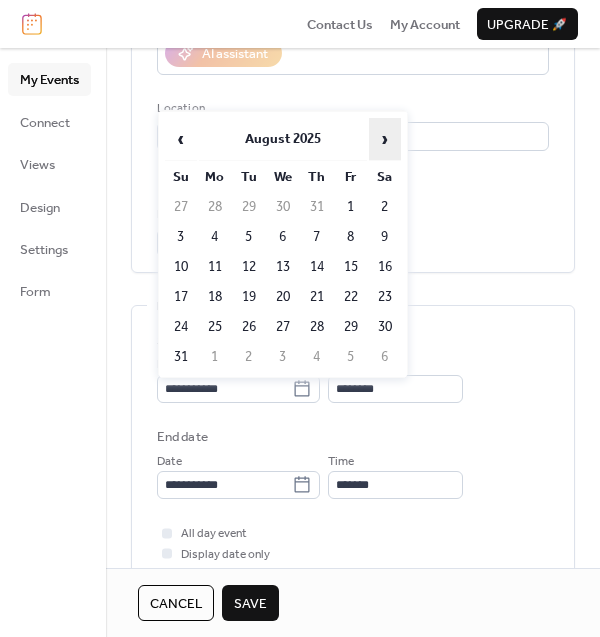 click on "›" at bounding box center [385, 139] 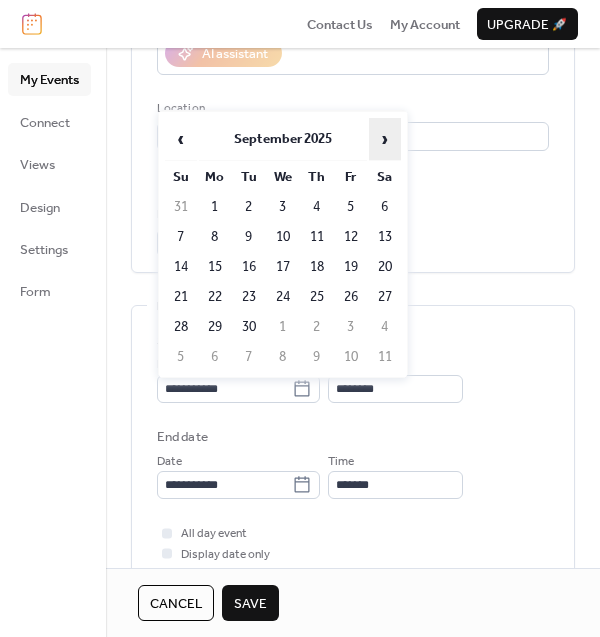 click on "›" at bounding box center [385, 139] 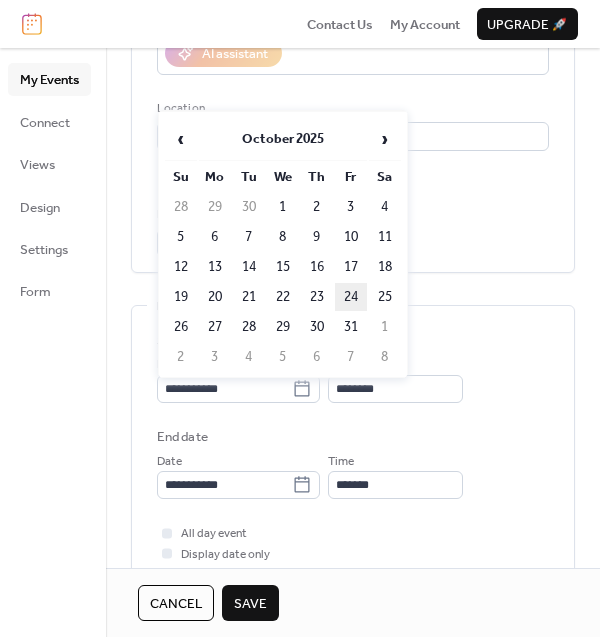 click on "24" at bounding box center [351, 297] 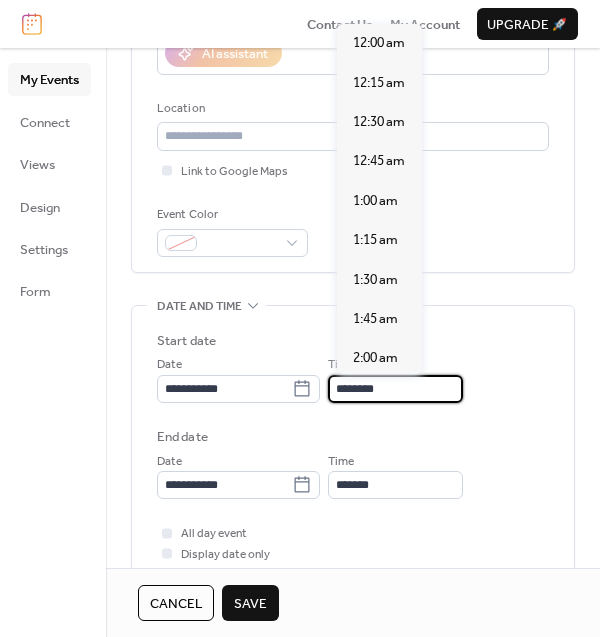 click on "********" at bounding box center (395, 389) 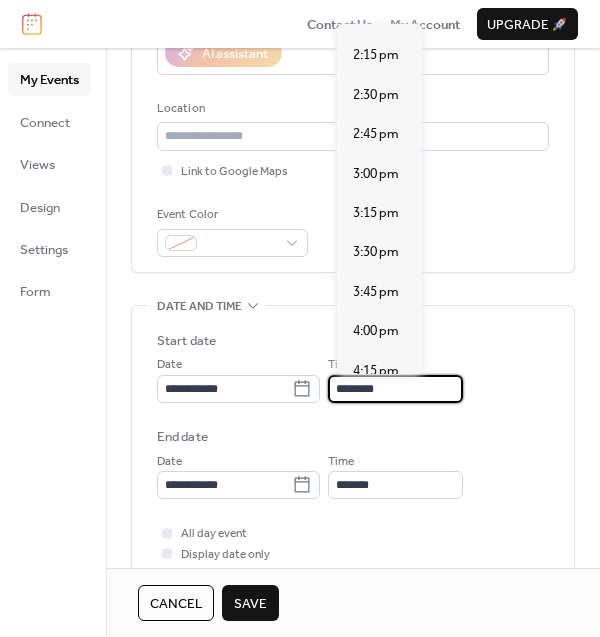 scroll, scrollTop: 2281, scrollLeft: 0, axis: vertical 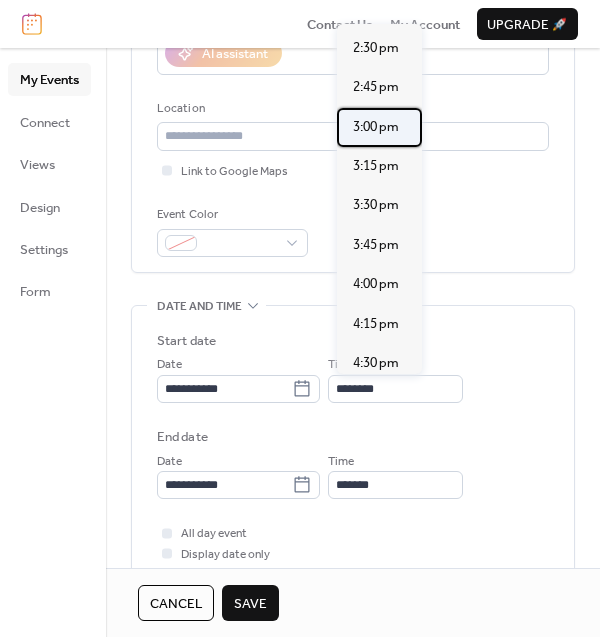 click on "3:00 pm" at bounding box center (376, 127) 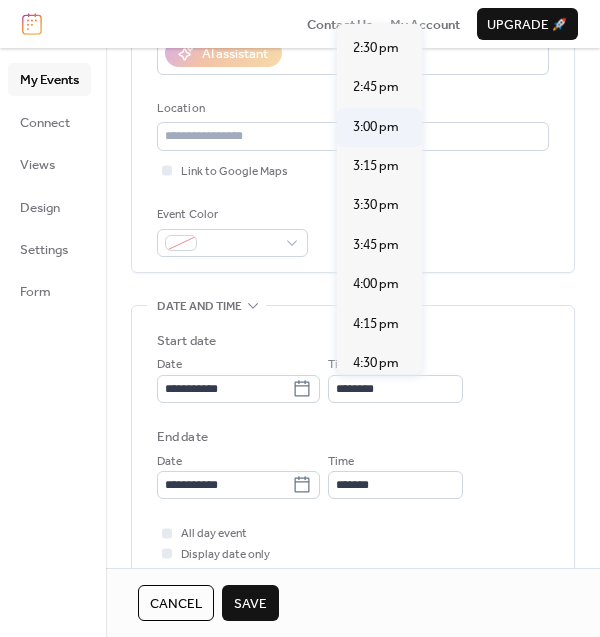 type on "*******" 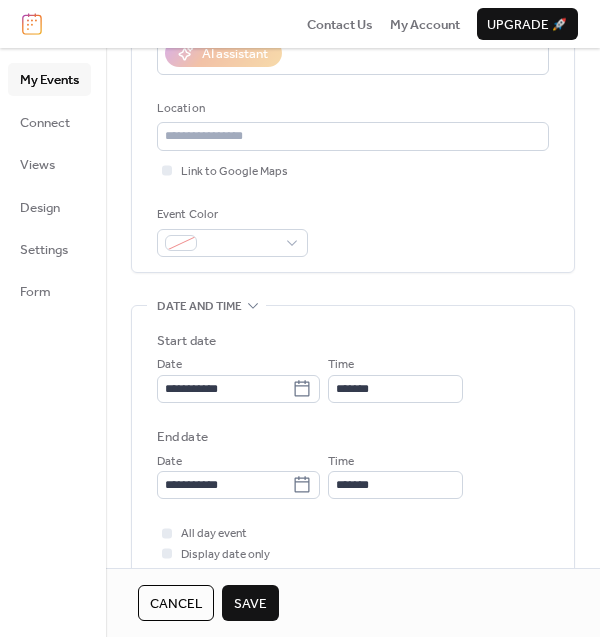 scroll, scrollTop: 499, scrollLeft: 0, axis: vertical 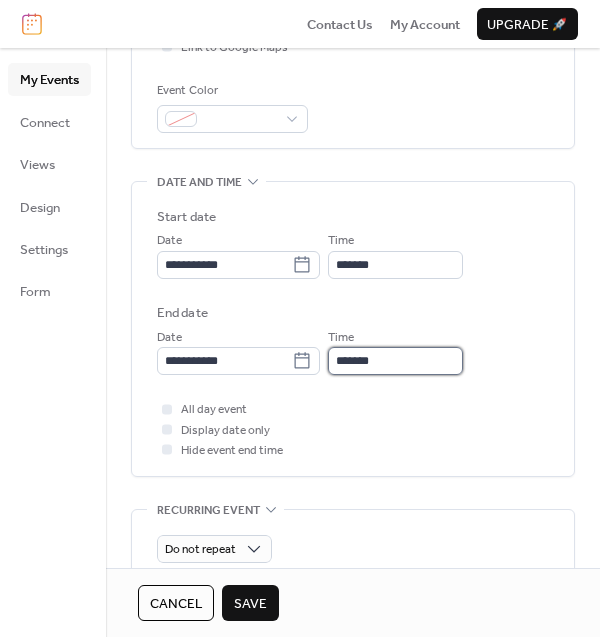click on "*******" at bounding box center [395, 361] 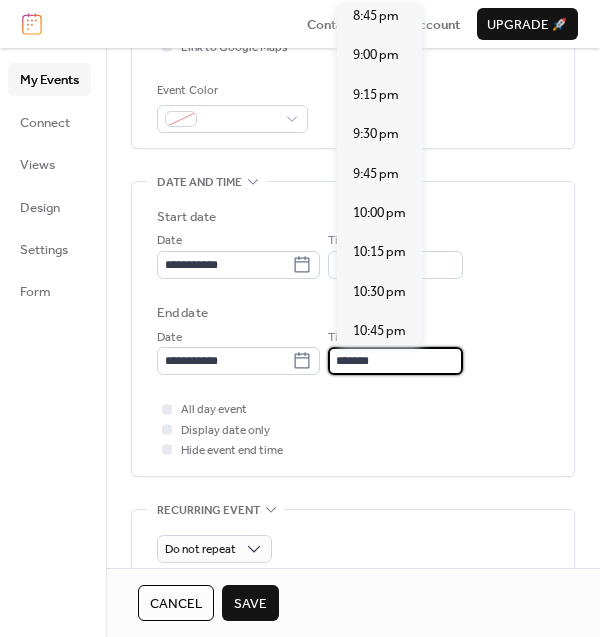 scroll, scrollTop: 999, scrollLeft: 0, axis: vertical 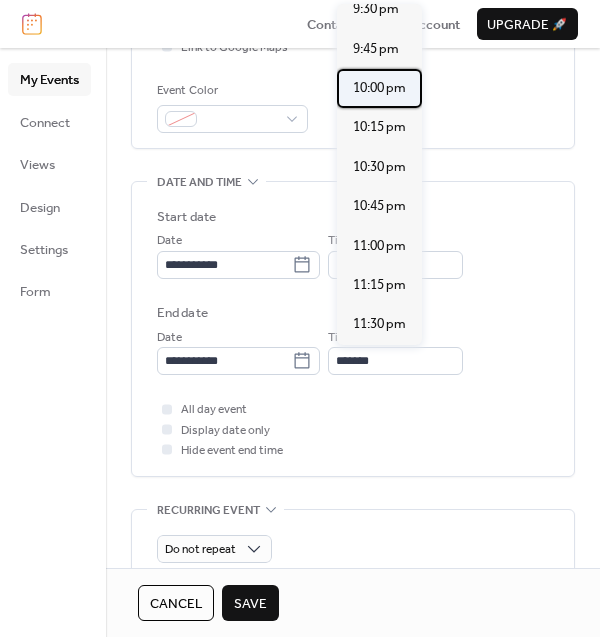 click on "10:00 pm" at bounding box center (379, 88) 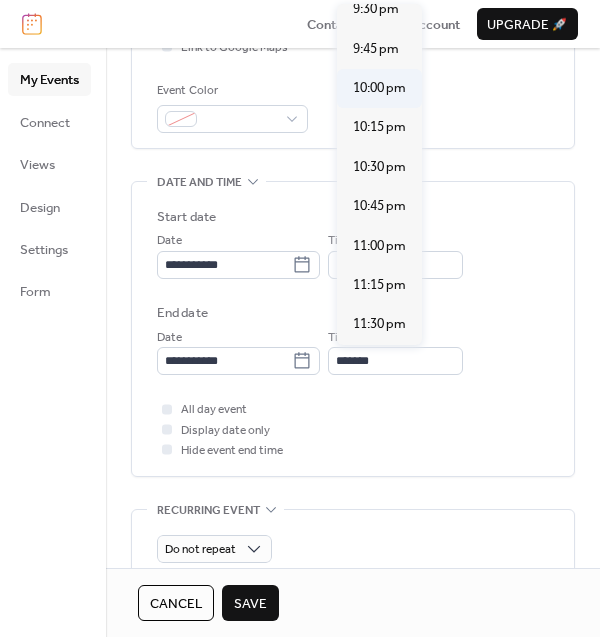 type on "********" 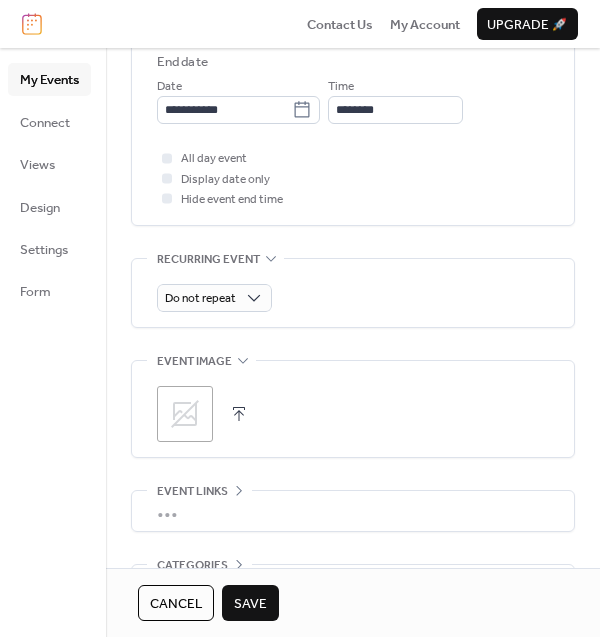 scroll, scrollTop: 881, scrollLeft: 0, axis: vertical 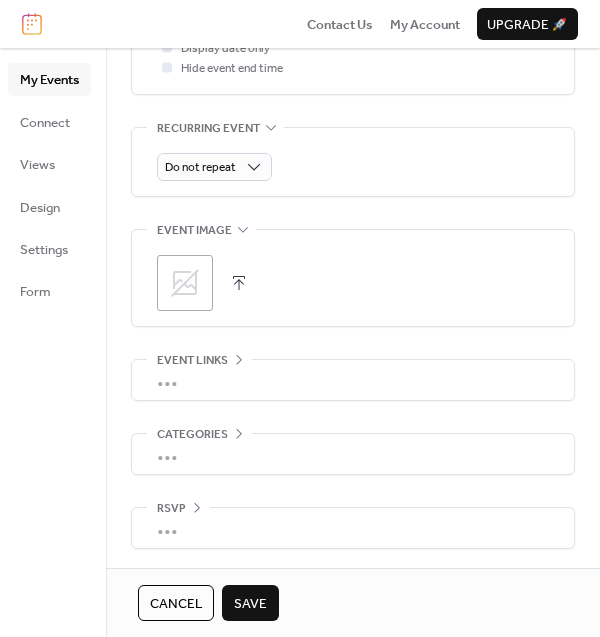 click on "Save" at bounding box center [250, 604] 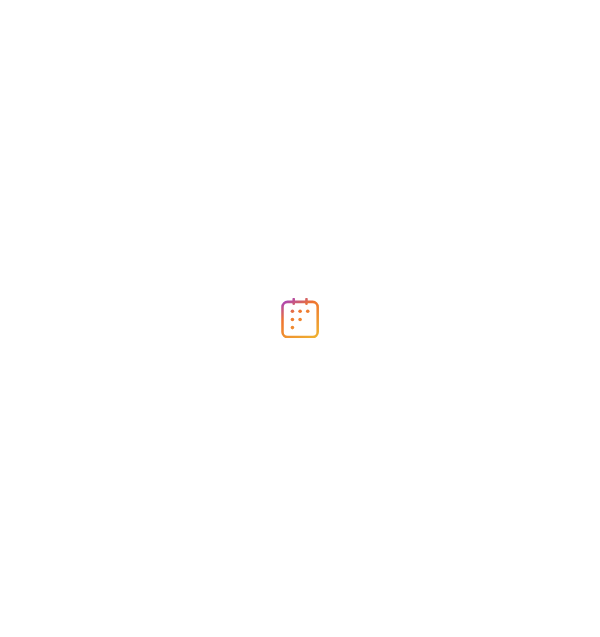 scroll, scrollTop: 0, scrollLeft: 0, axis: both 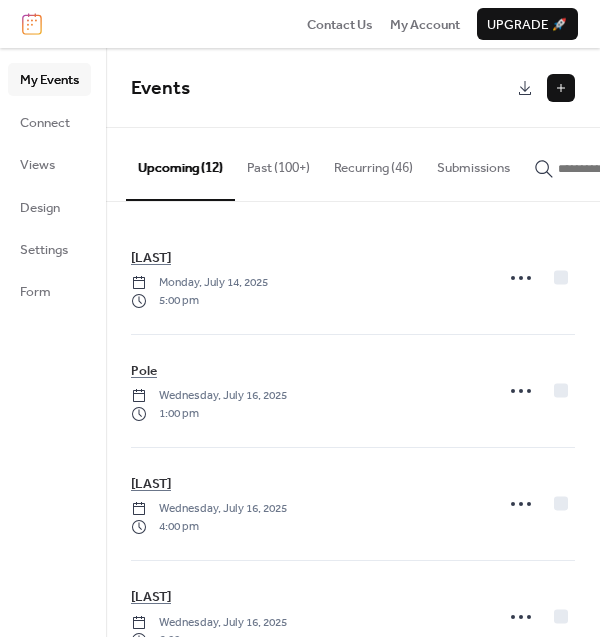 click at bounding box center (561, 88) 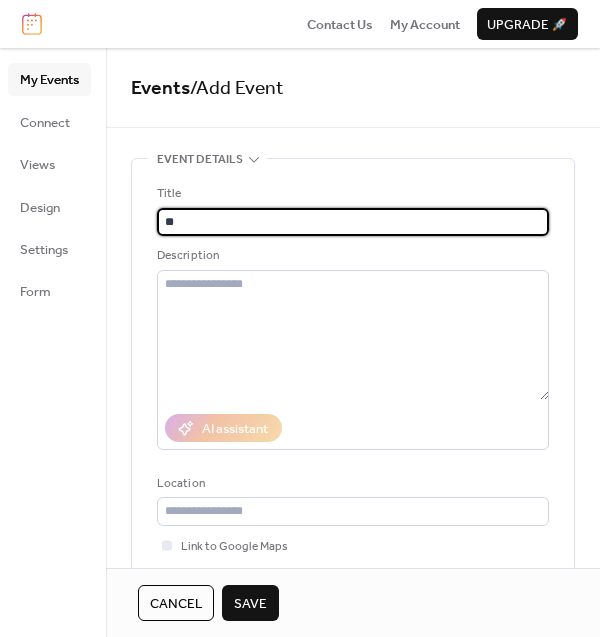 type on "*" 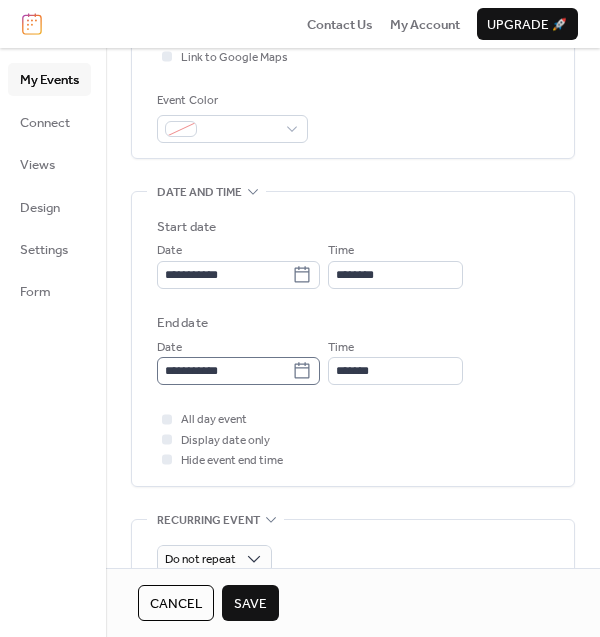 scroll, scrollTop: 499, scrollLeft: 0, axis: vertical 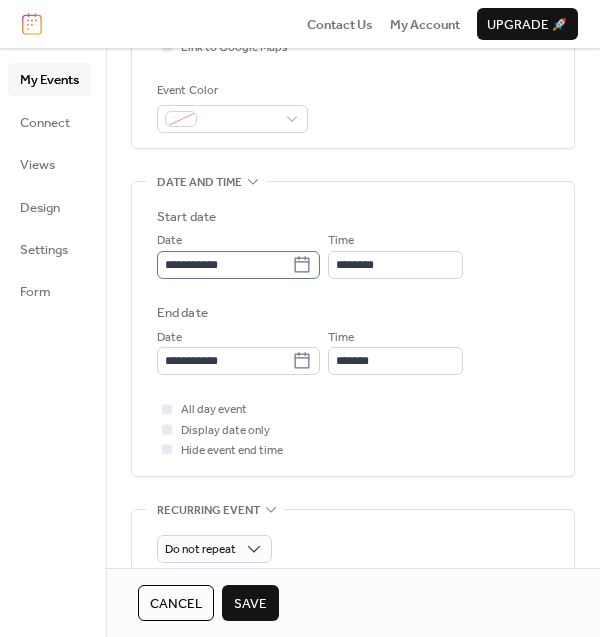 type on "**********" 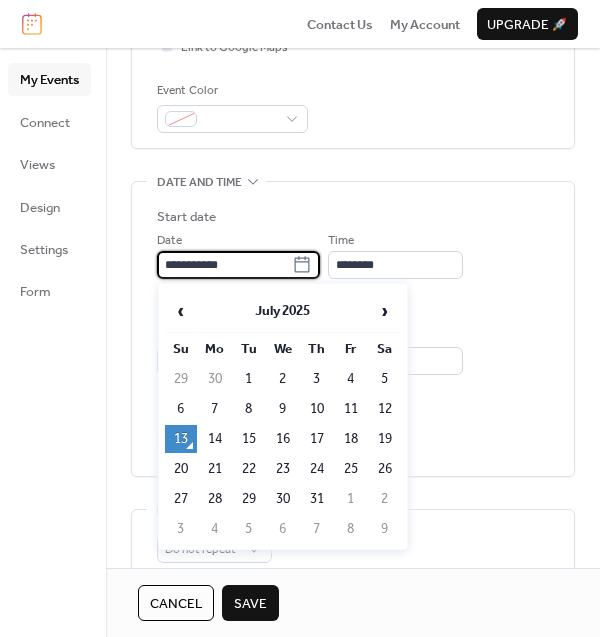 click on "**********" at bounding box center (224, 265) 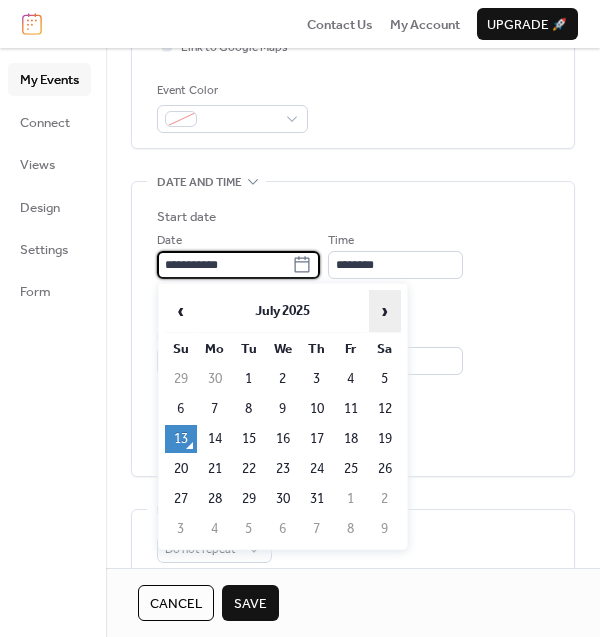 click on "›" at bounding box center (385, 311) 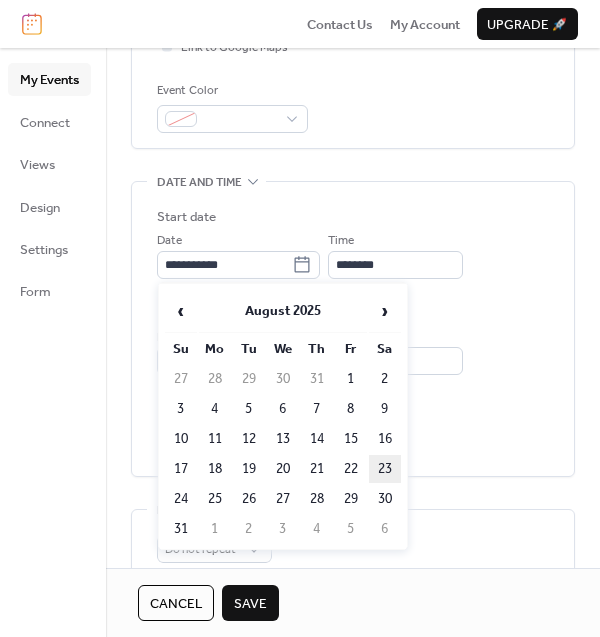 click on "23" at bounding box center (385, 469) 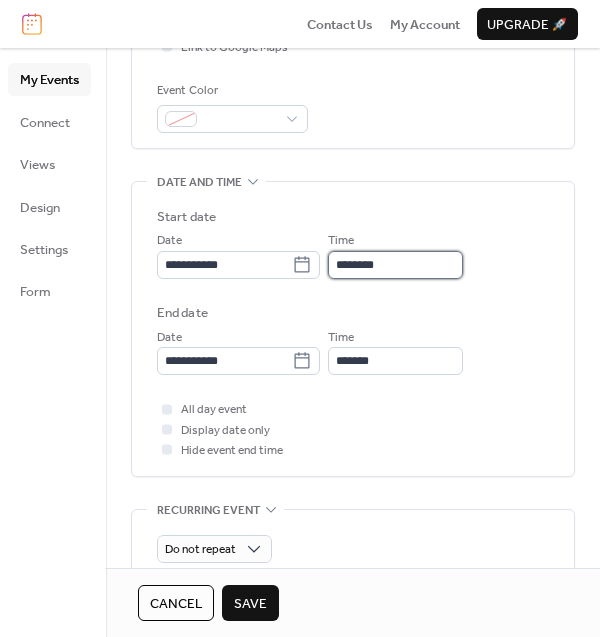 click on "********" at bounding box center [395, 265] 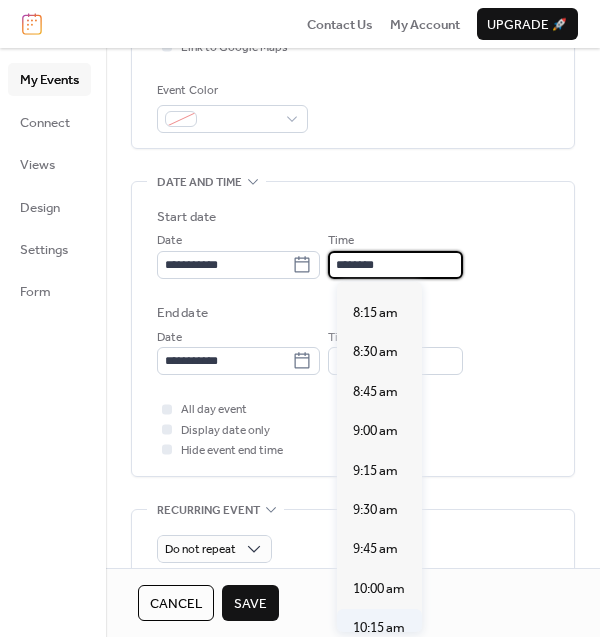 scroll, scrollTop: 1281, scrollLeft: 0, axis: vertical 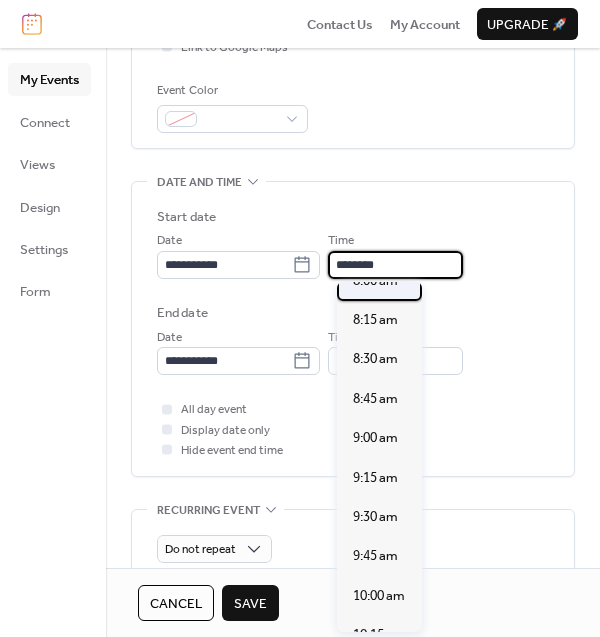 click on "8:00 am" at bounding box center [375, 281] 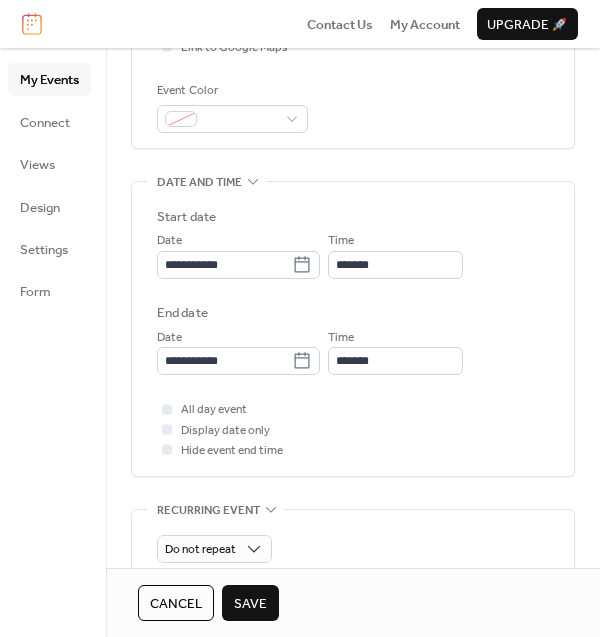 type on "*******" 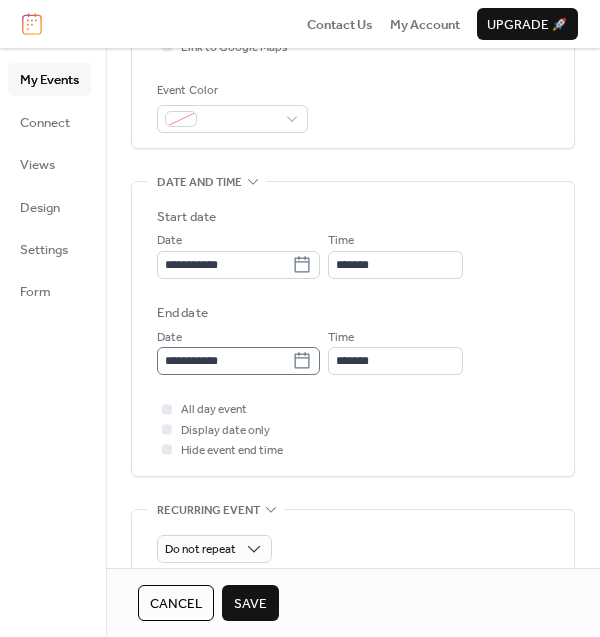 click 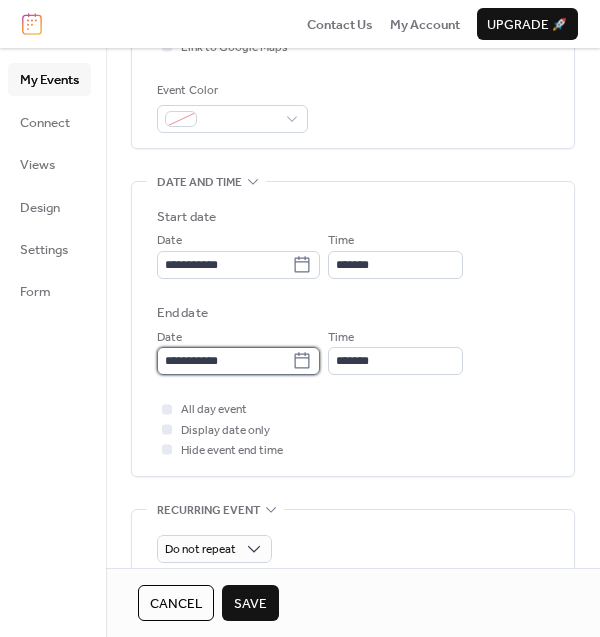 click on "**********" at bounding box center [224, 361] 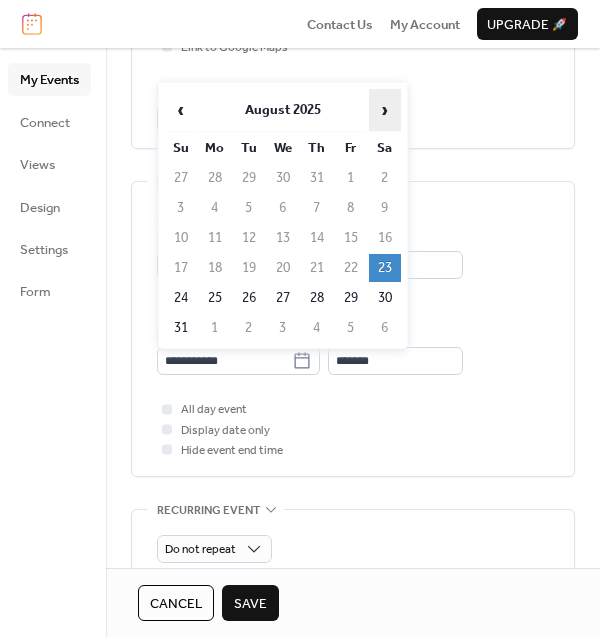 click on "›" at bounding box center [385, 110] 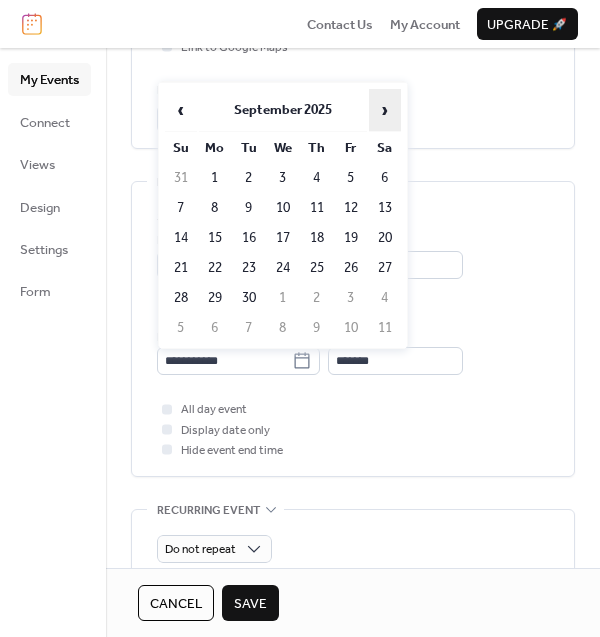 click on "›" at bounding box center (385, 110) 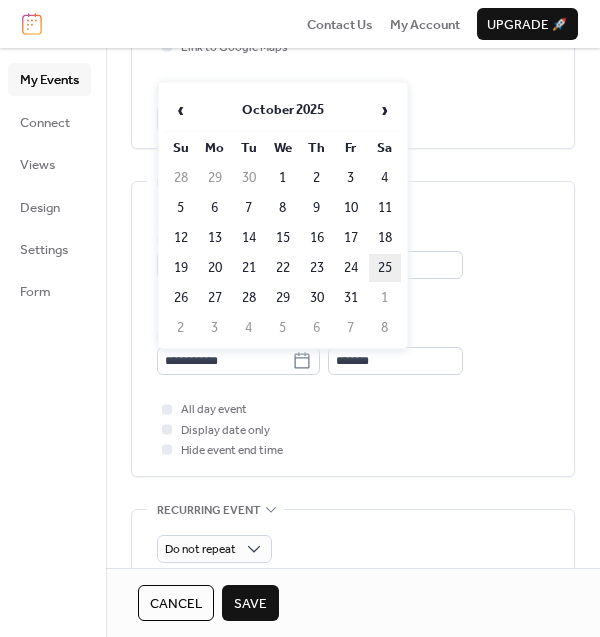 click on "25" at bounding box center (385, 268) 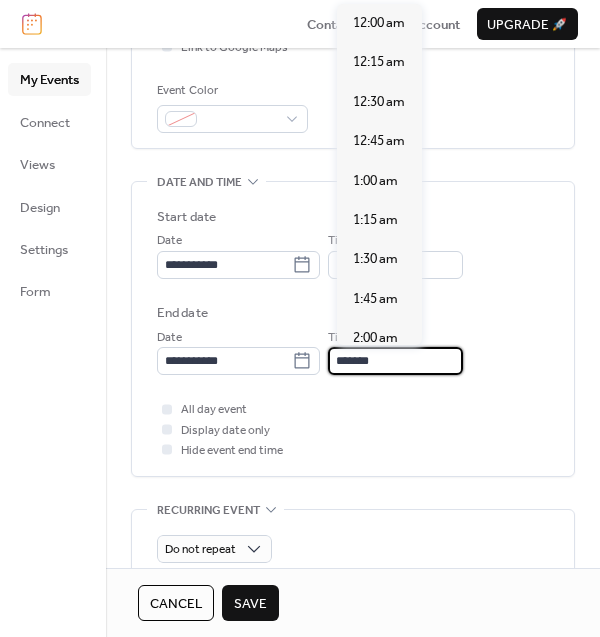 click on "*******" at bounding box center (395, 361) 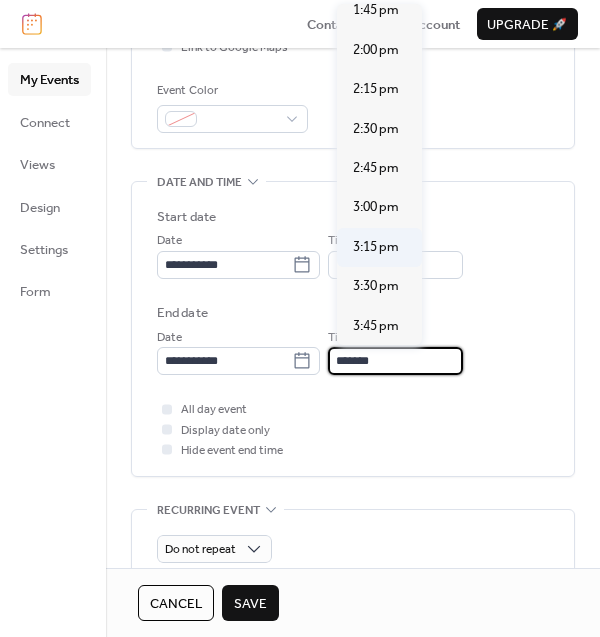 scroll, scrollTop: 2555, scrollLeft: 0, axis: vertical 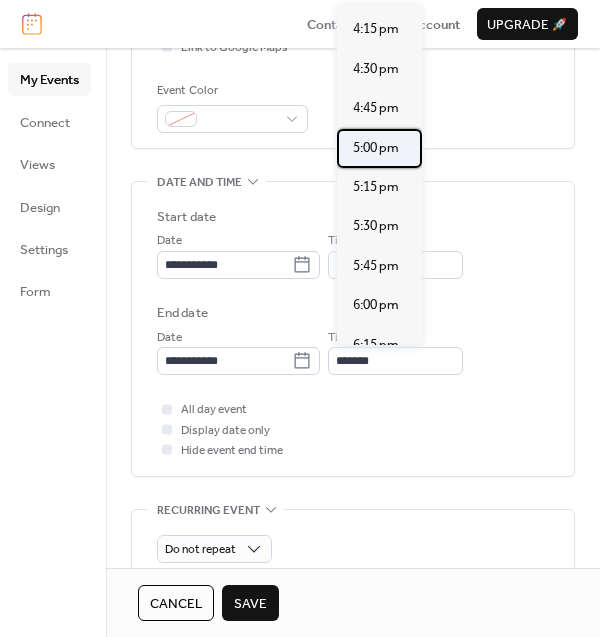 click on "5:00 pm" at bounding box center (379, 148) 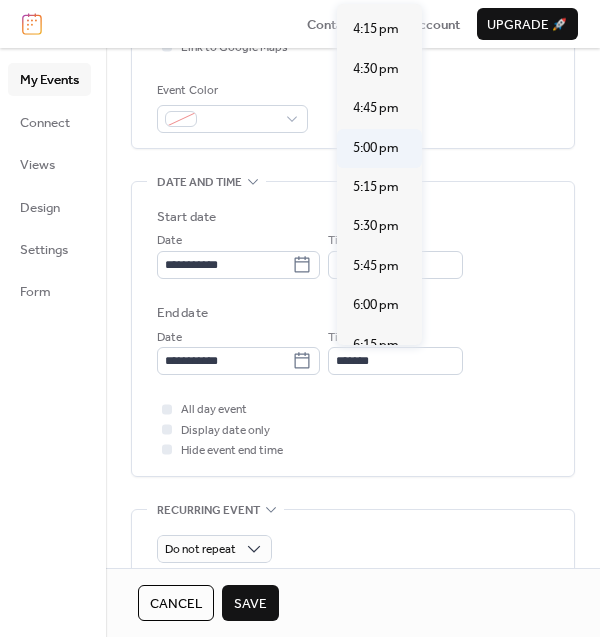 type on "*******" 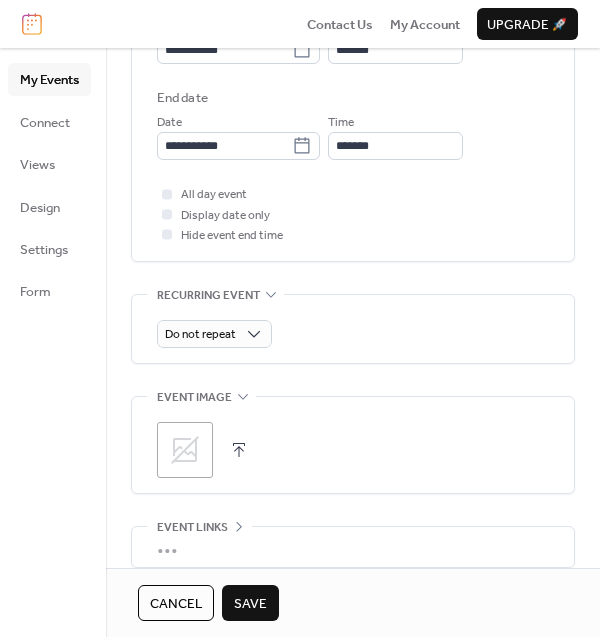 scroll, scrollTop: 750, scrollLeft: 0, axis: vertical 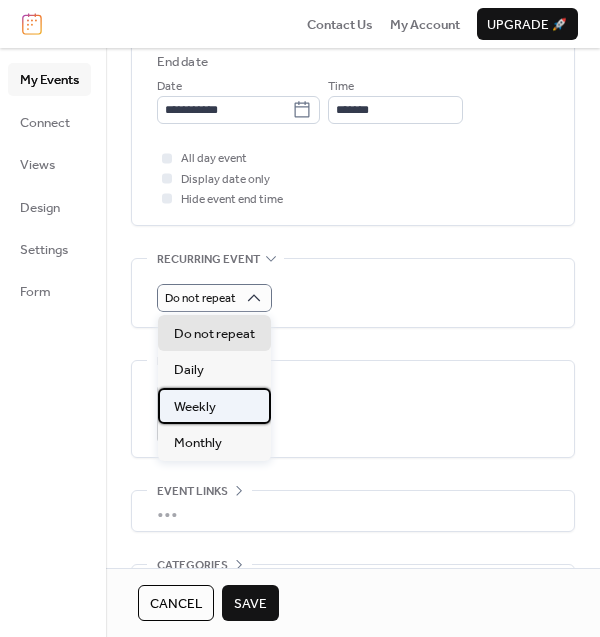 click on "Weekly" at bounding box center [214, 406] 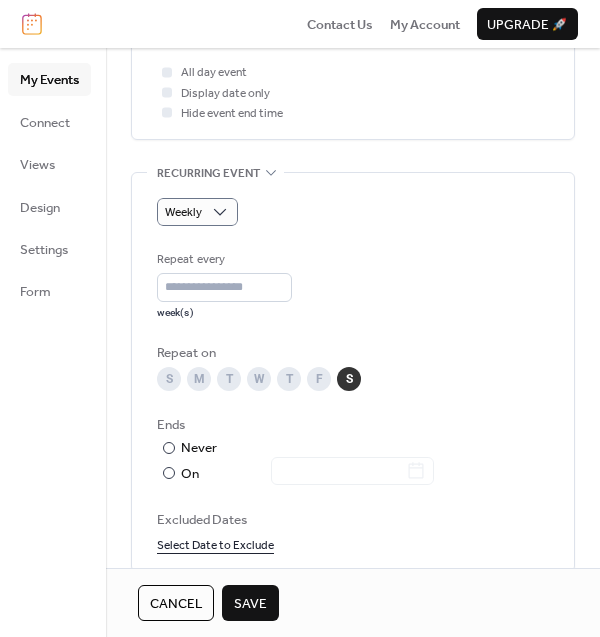scroll, scrollTop: 874, scrollLeft: 0, axis: vertical 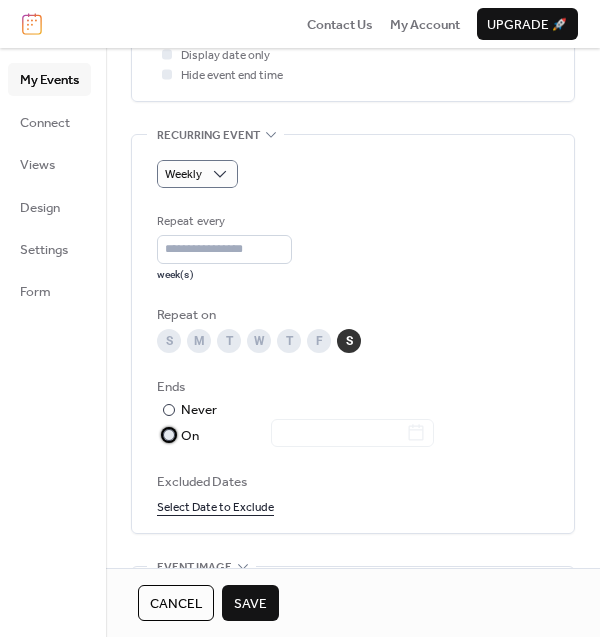click on "On" at bounding box center (307, 436) 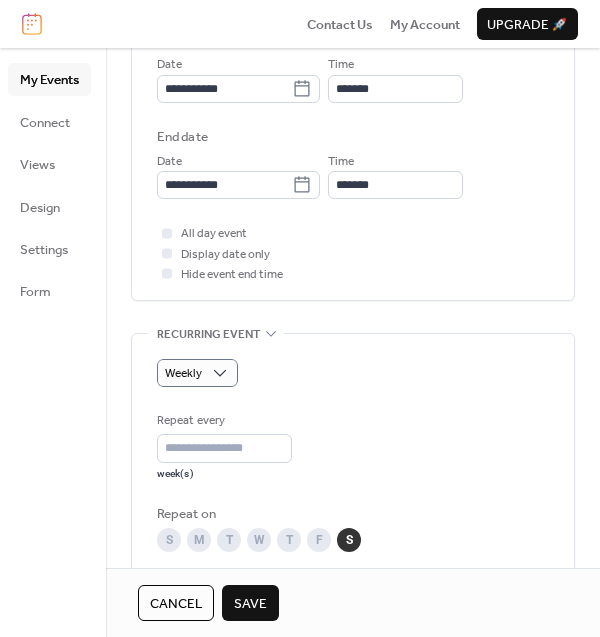 scroll, scrollTop: 625, scrollLeft: 0, axis: vertical 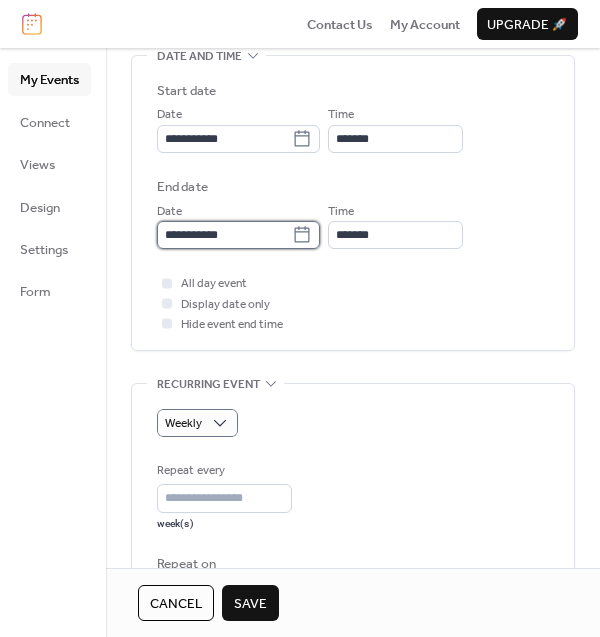 click on "**********" at bounding box center [224, 235] 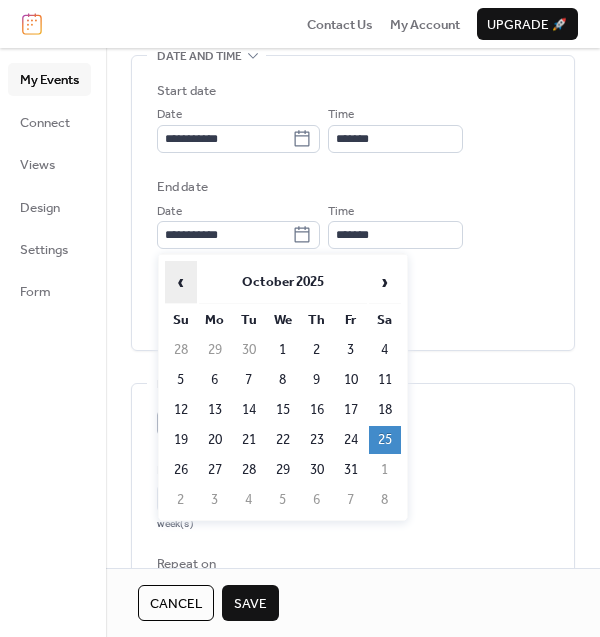 click on "‹" at bounding box center (181, 282) 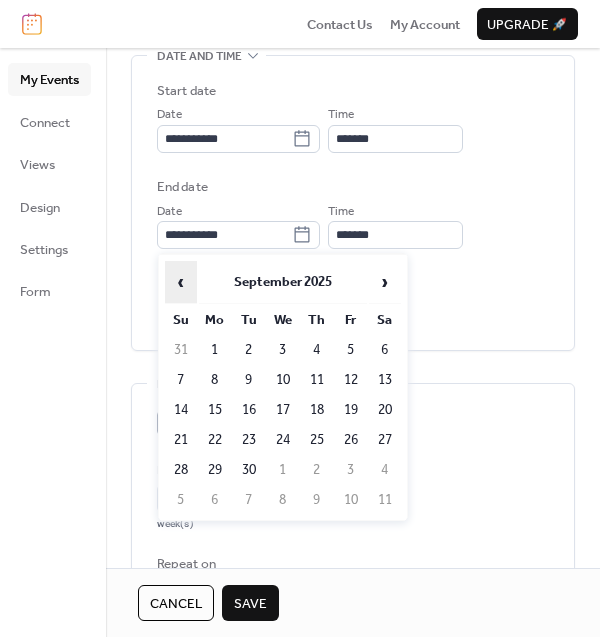 click on "‹" at bounding box center [181, 282] 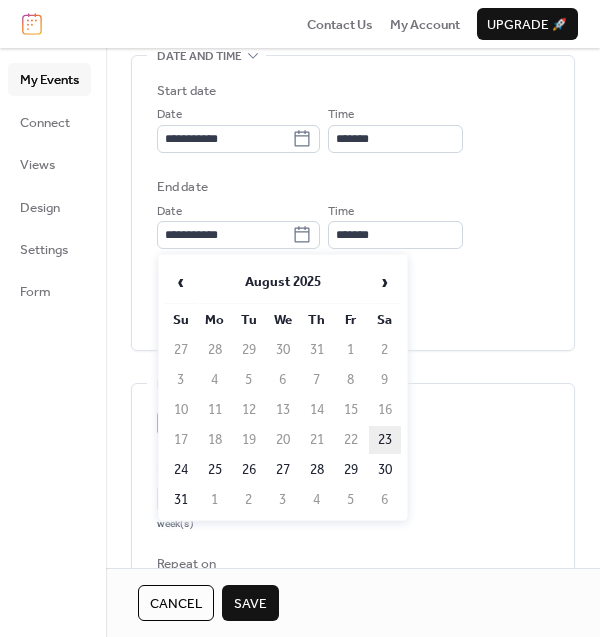 click on "23" at bounding box center [385, 440] 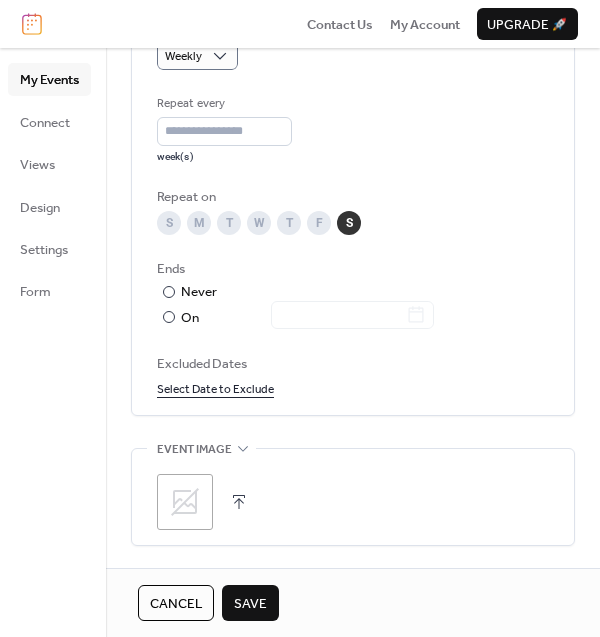scroll, scrollTop: 999, scrollLeft: 0, axis: vertical 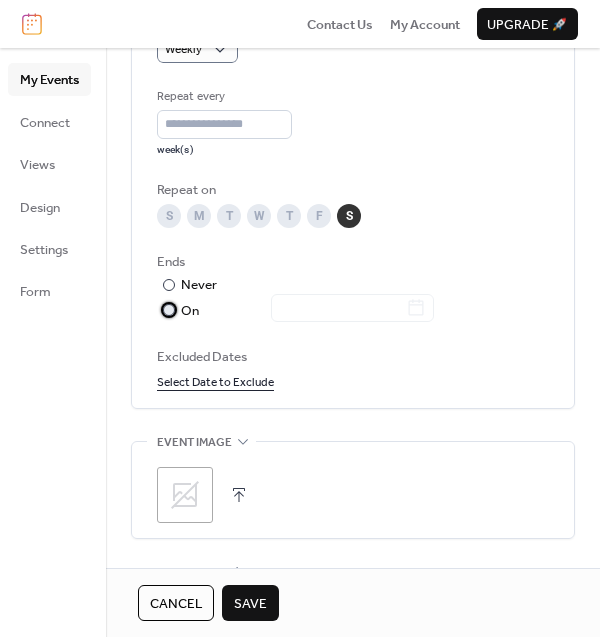 click at bounding box center (340, 309) 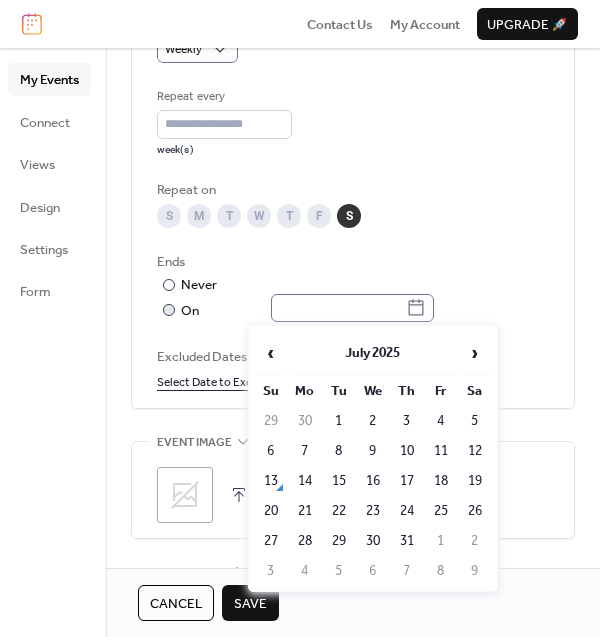 click at bounding box center [352, 308] 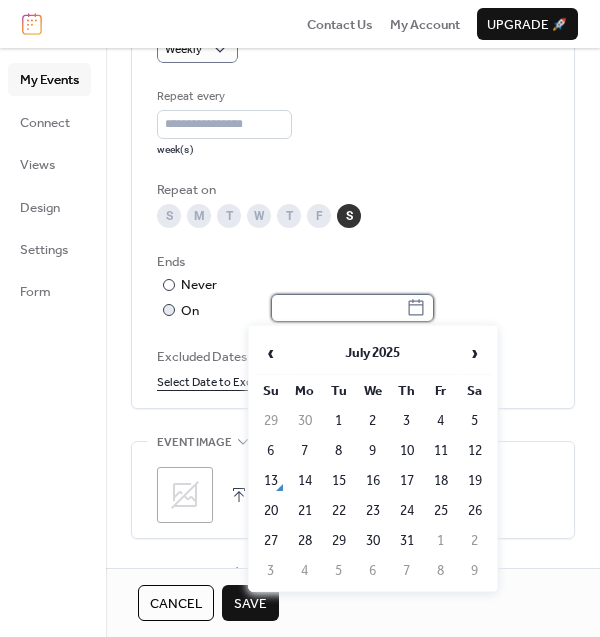 click at bounding box center (338, 308) 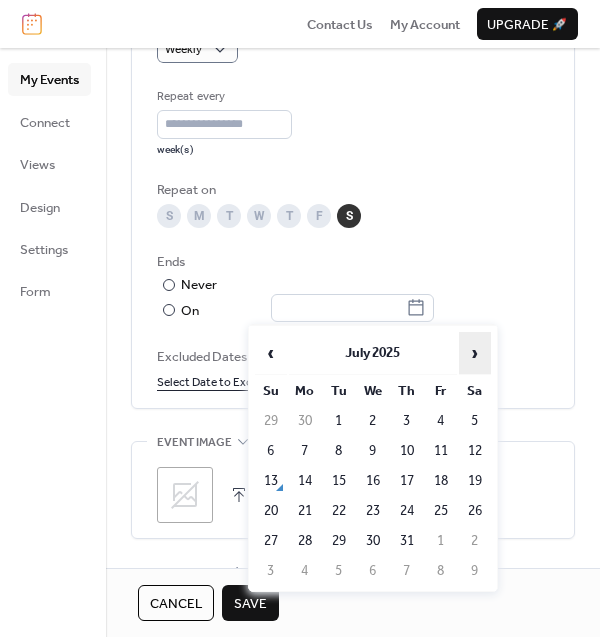 click on "›" at bounding box center (475, 353) 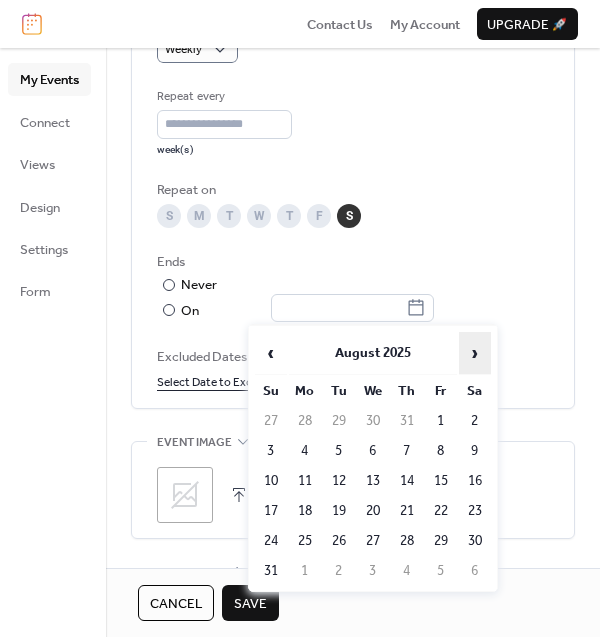 click on "›" at bounding box center (475, 353) 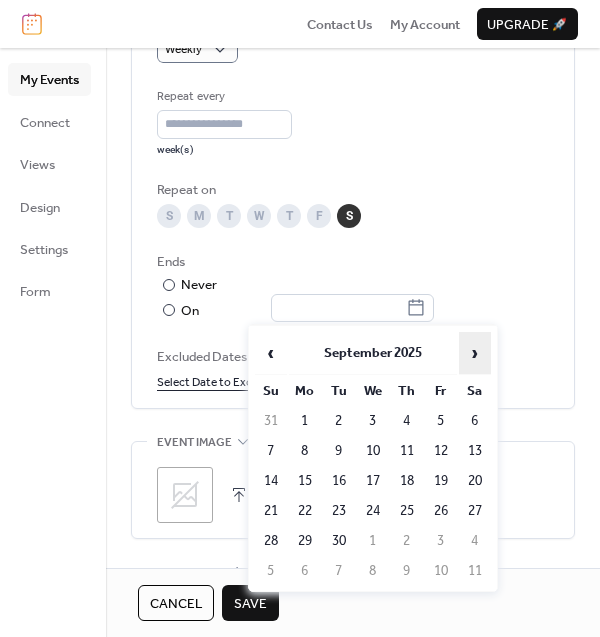 click on "›" at bounding box center [475, 353] 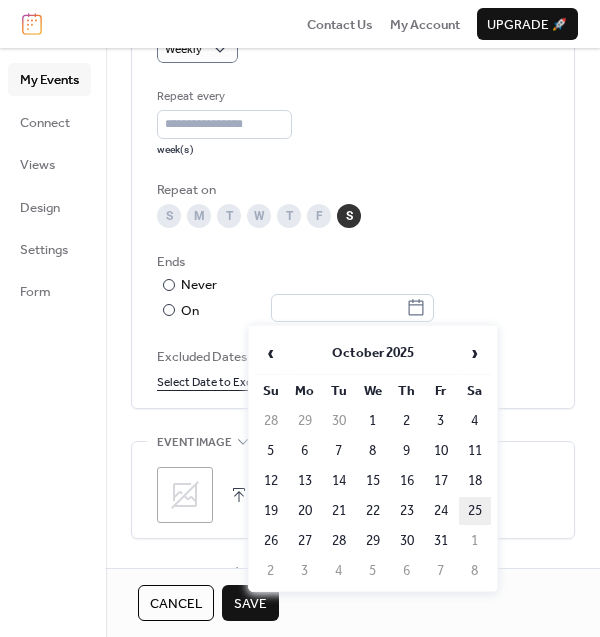click on "25" at bounding box center [475, 511] 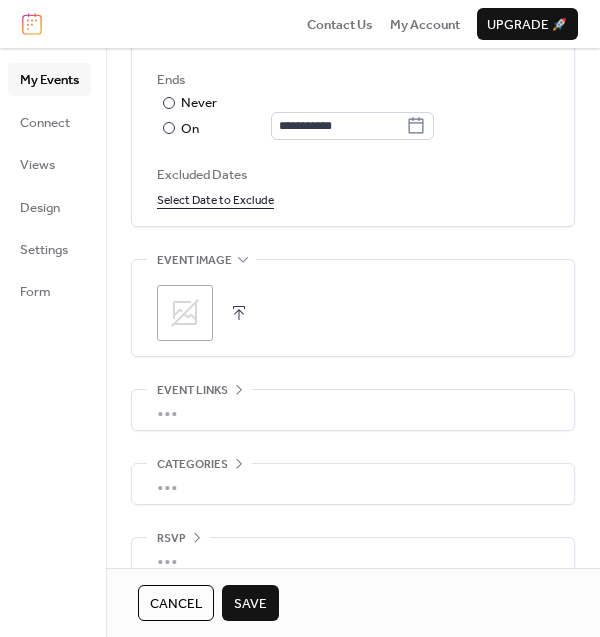 scroll, scrollTop: 1210, scrollLeft: 0, axis: vertical 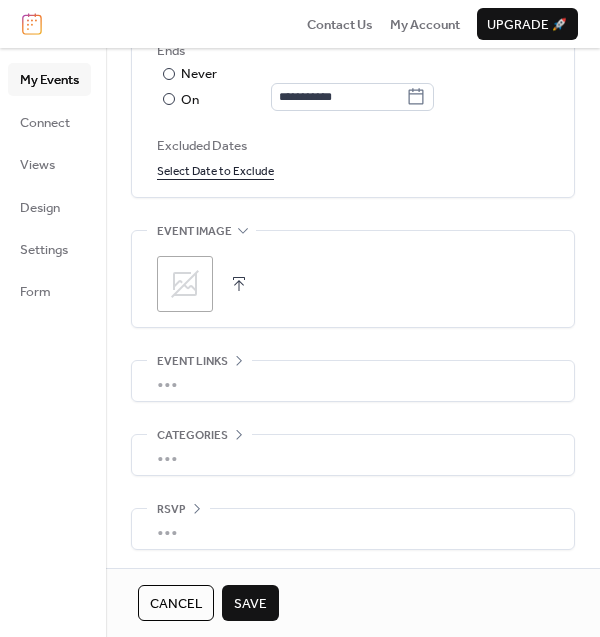 click on "Save" at bounding box center (250, 604) 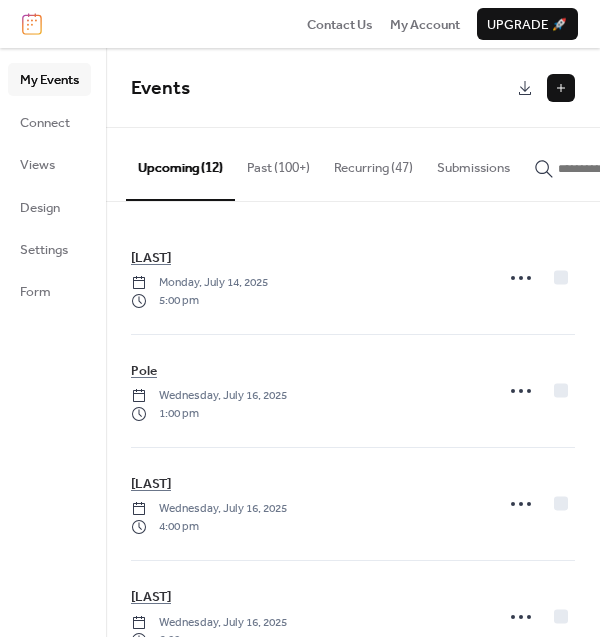 click at bounding box center [561, 88] 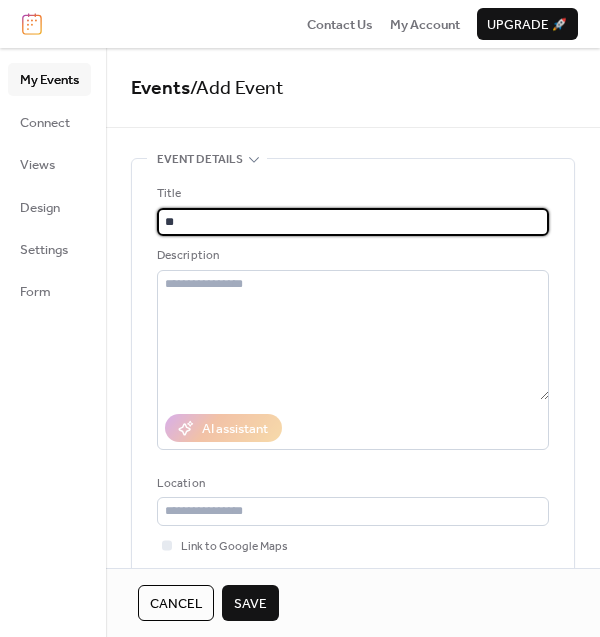 type on "*" 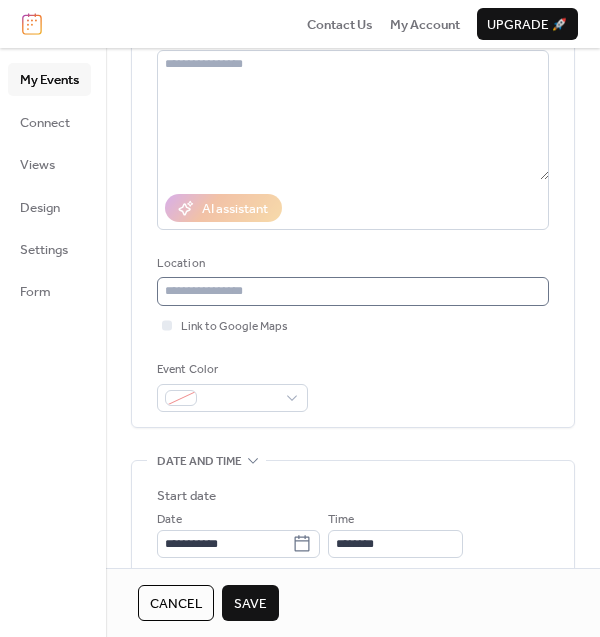 scroll, scrollTop: 375, scrollLeft: 0, axis: vertical 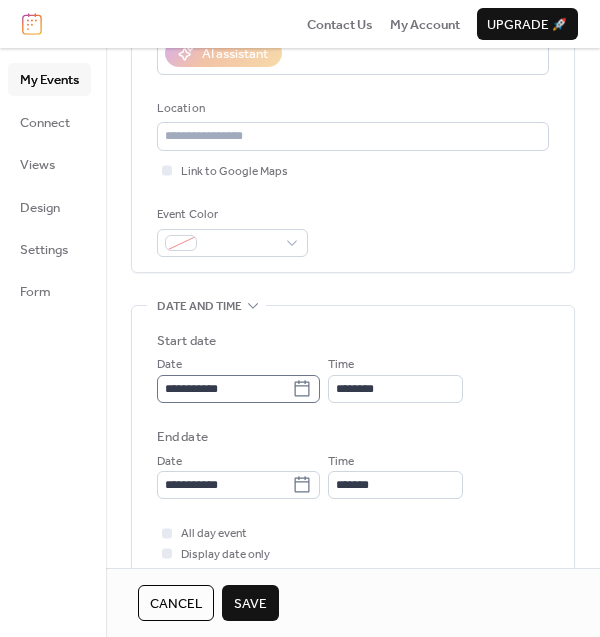 type on "**********" 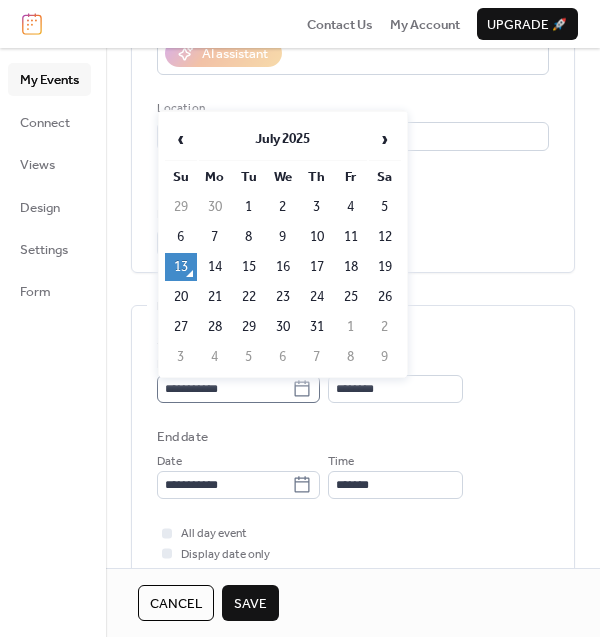 click 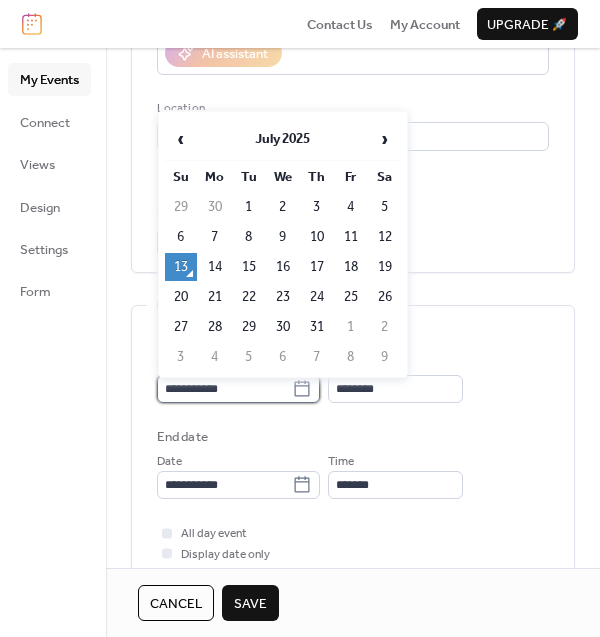 click on "**********" at bounding box center [224, 389] 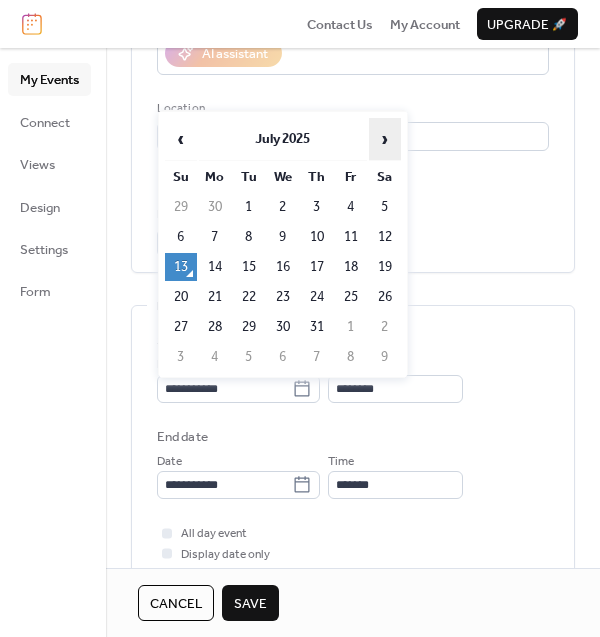 click on "›" at bounding box center [385, 139] 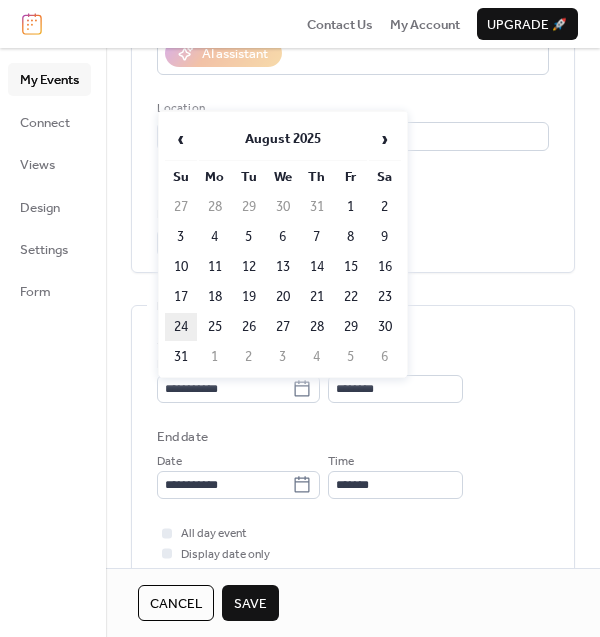 click on "24" at bounding box center [181, 327] 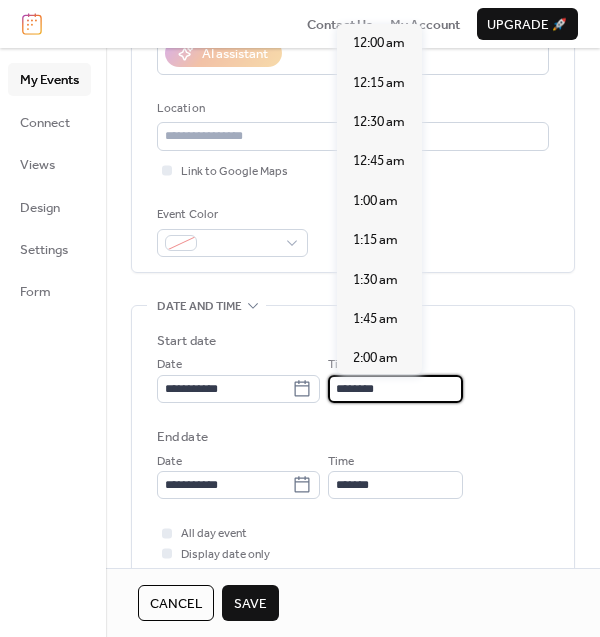 click on "********" at bounding box center [395, 389] 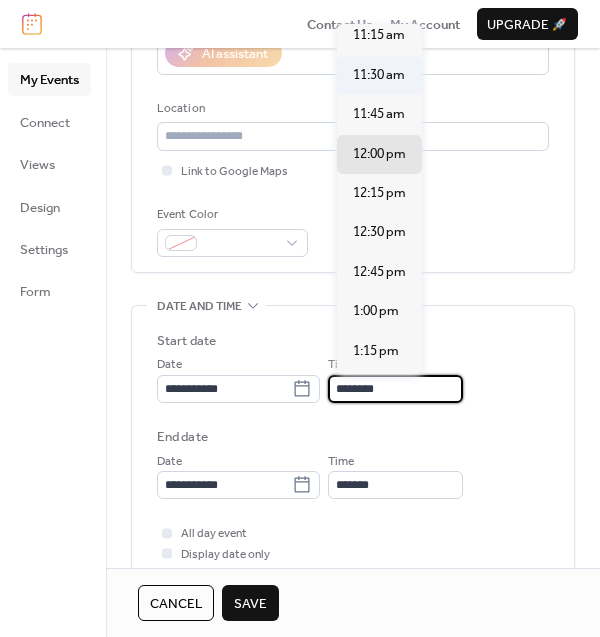 scroll, scrollTop: 1656, scrollLeft: 0, axis: vertical 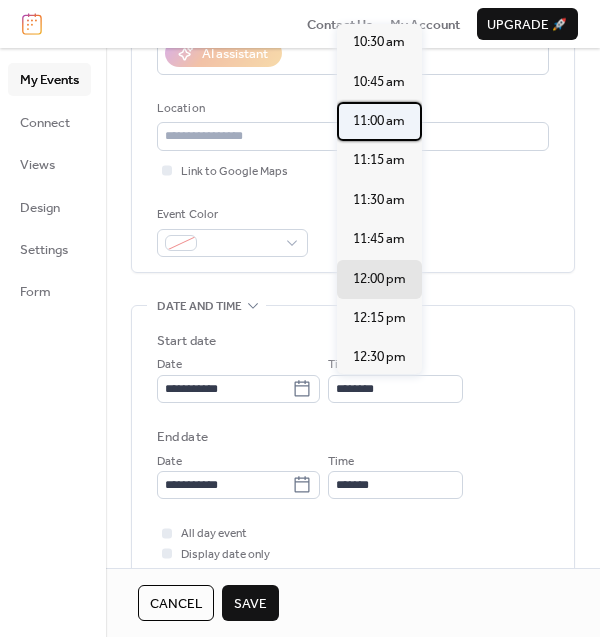click on "11:00 am" at bounding box center (379, 121) 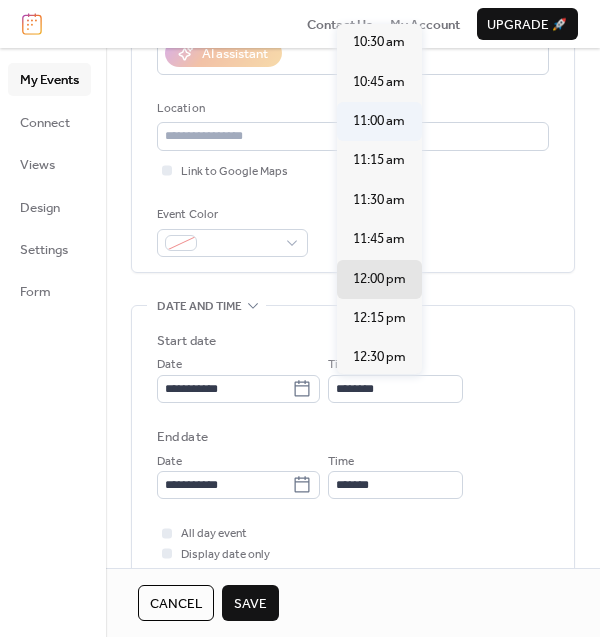 type on "********" 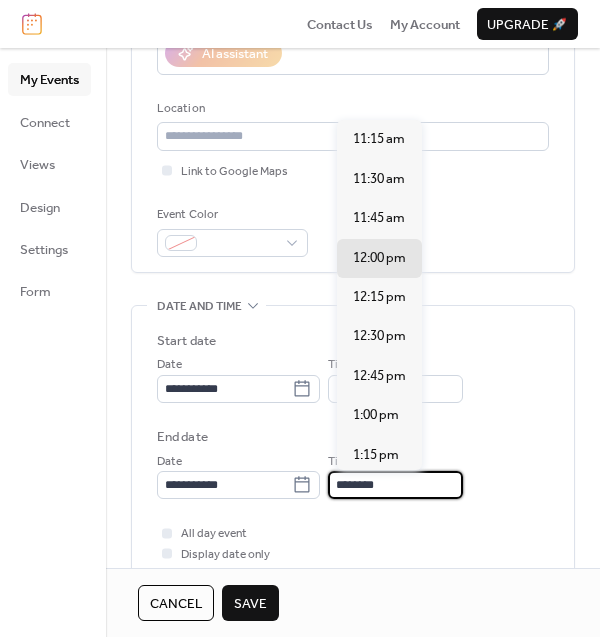 click on "********" at bounding box center (395, 485) 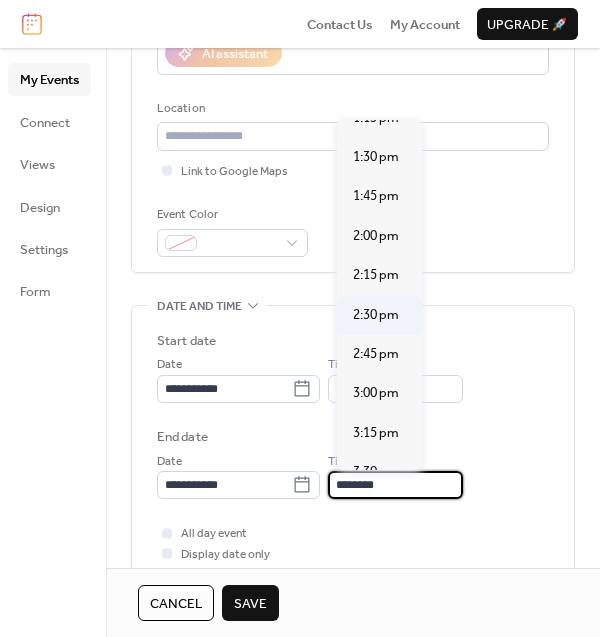 scroll, scrollTop: 375, scrollLeft: 0, axis: vertical 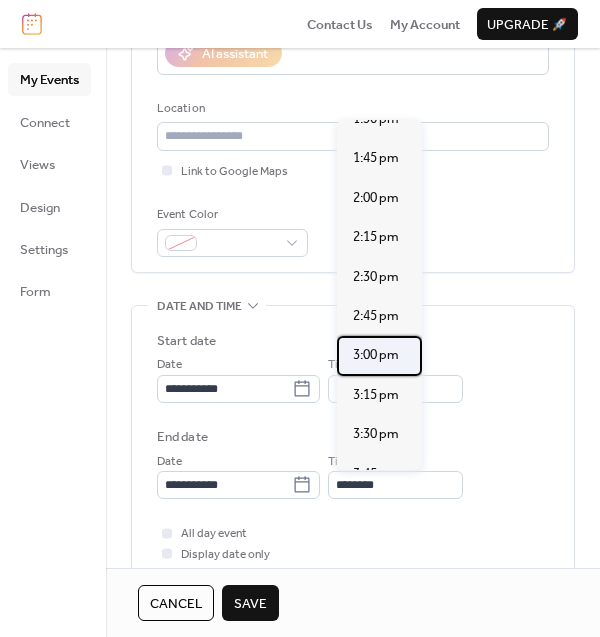 click on "3:00 pm" at bounding box center (376, 355) 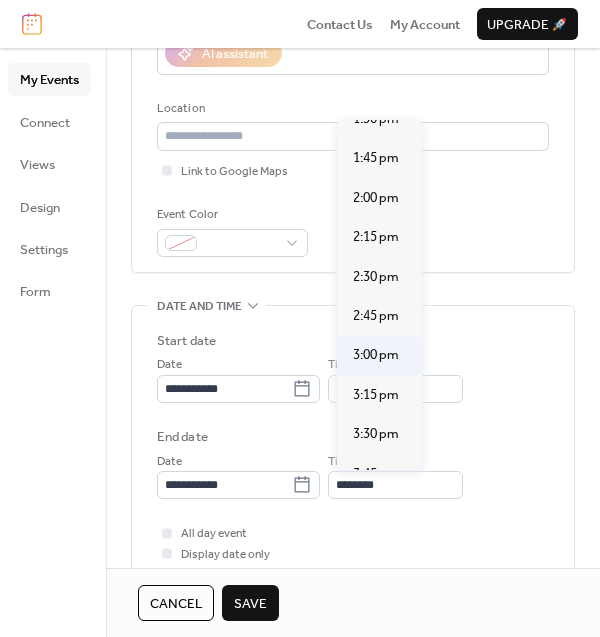type on "*******" 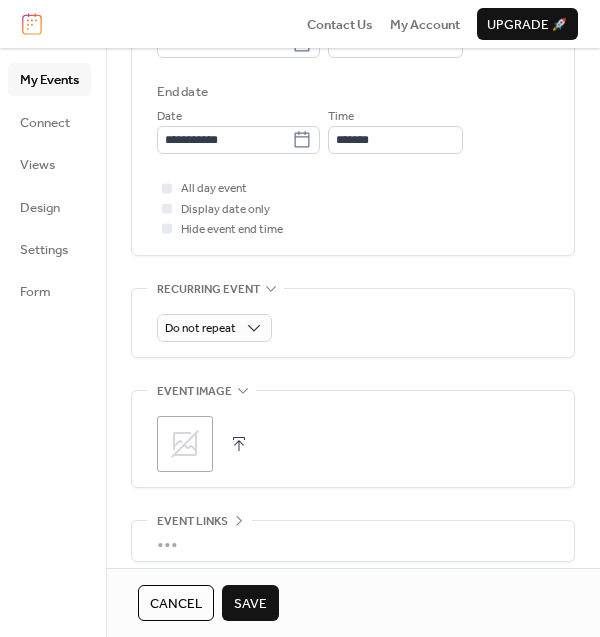 scroll, scrollTop: 750, scrollLeft: 0, axis: vertical 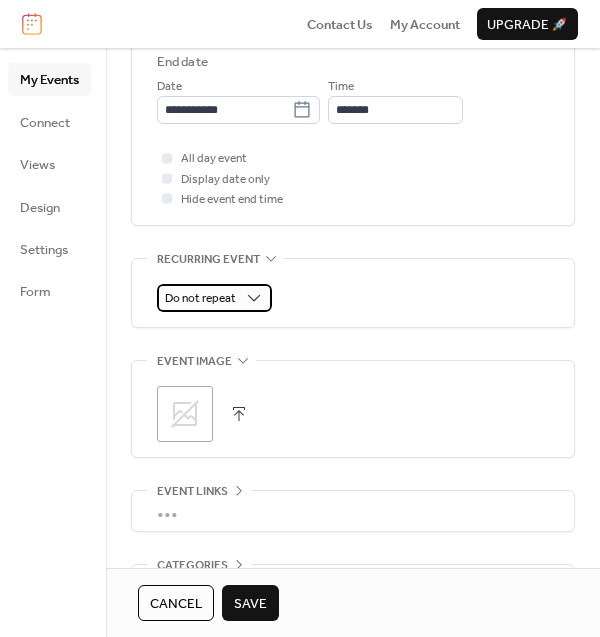 click on "Do not repeat" at bounding box center [214, 298] 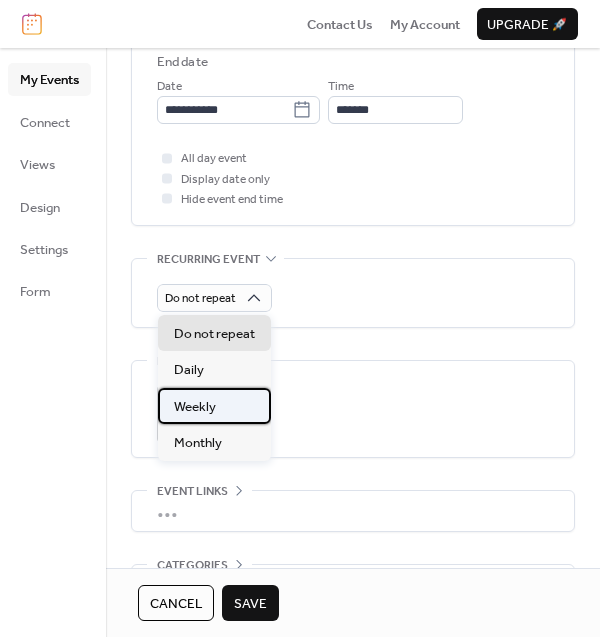 click on "Weekly" at bounding box center (214, 406) 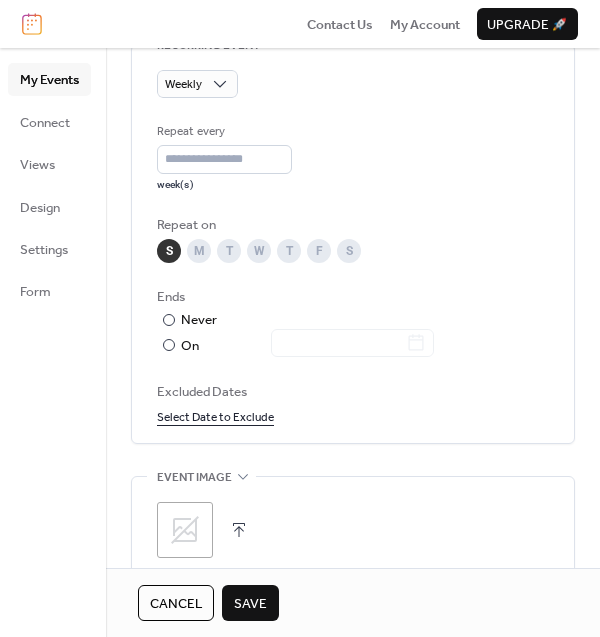 scroll, scrollTop: 999, scrollLeft: 0, axis: vertical 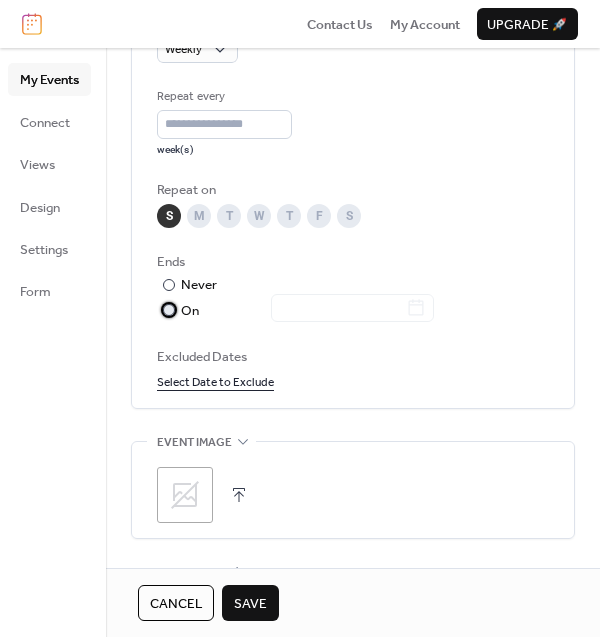 click on "On" at bounding box center (307, 311) 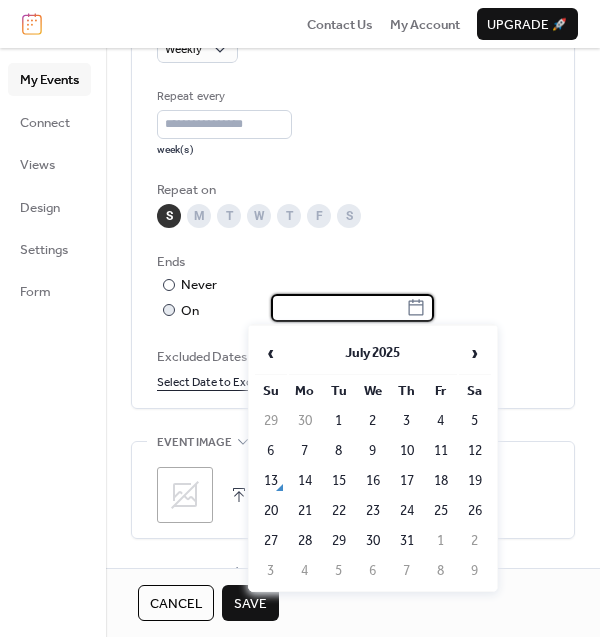 click at bounding box center [338, 308] 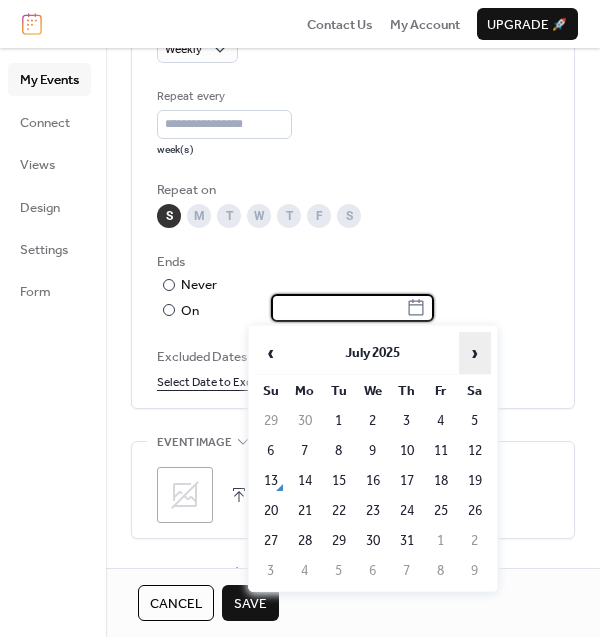 click on "›" at bounding box center (475, 353) 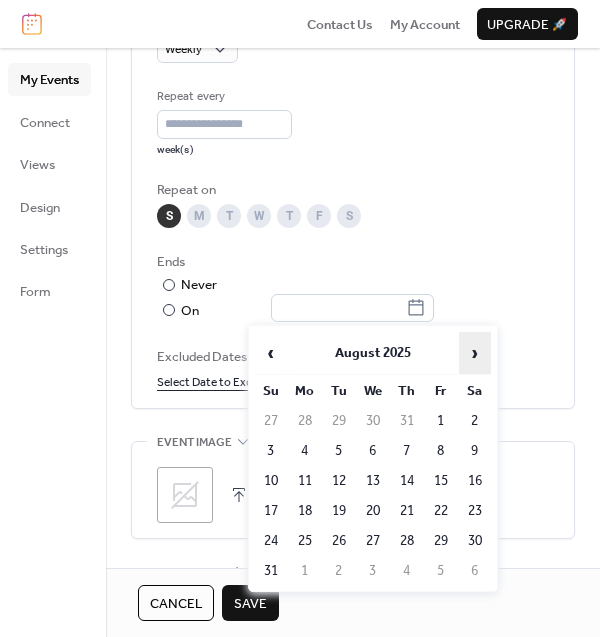 click on "›" at bounding box center [475, 353] 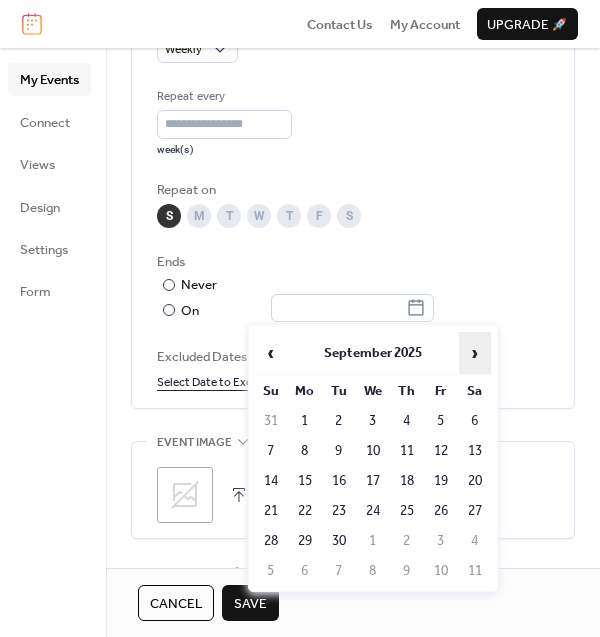 click on "›" at bounding box center [475, 353] 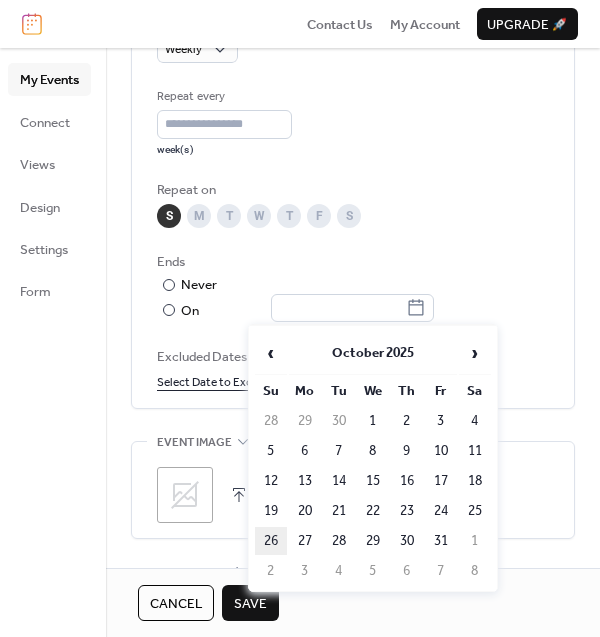 click on "26" at bounding box center (271, 541) 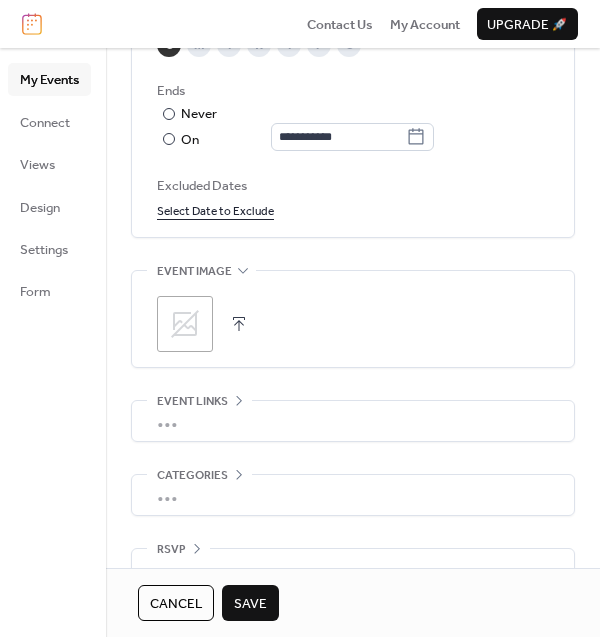 scroll, scrollTop: 1210, scrollLeft: 0, axis: vertical 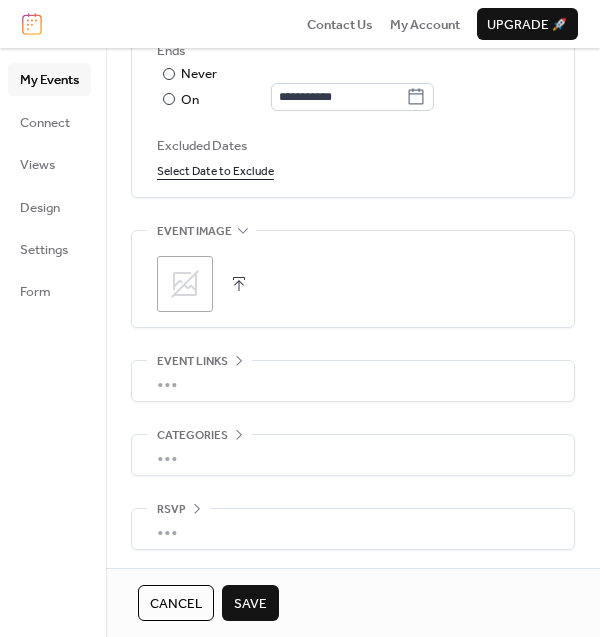 click on "Save" at bounding box center [250, 603] 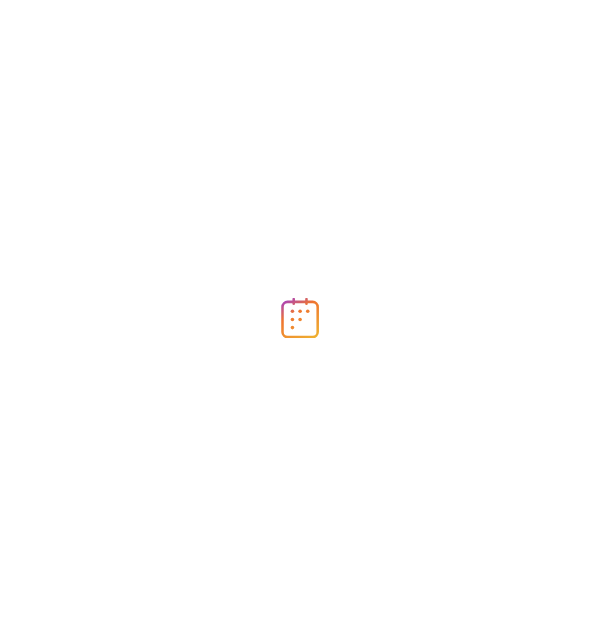scroll, scrollTop: 0, scrollLeft: 0, axis: both 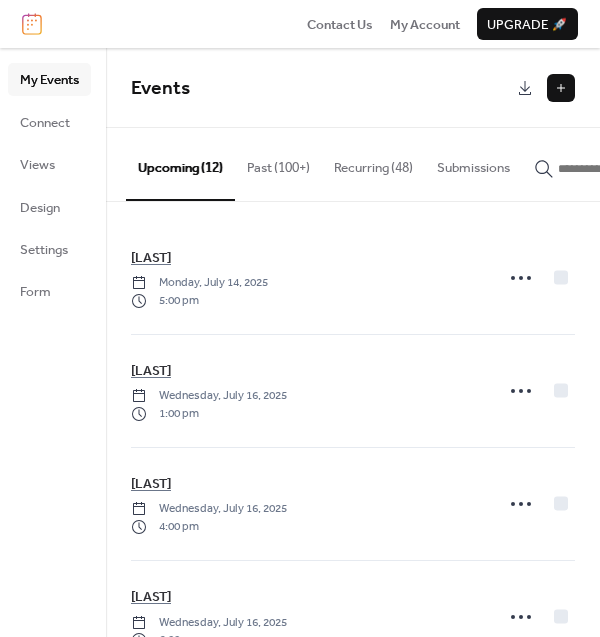 click on "Recurring  (48)" at bounding box center (373, 163) 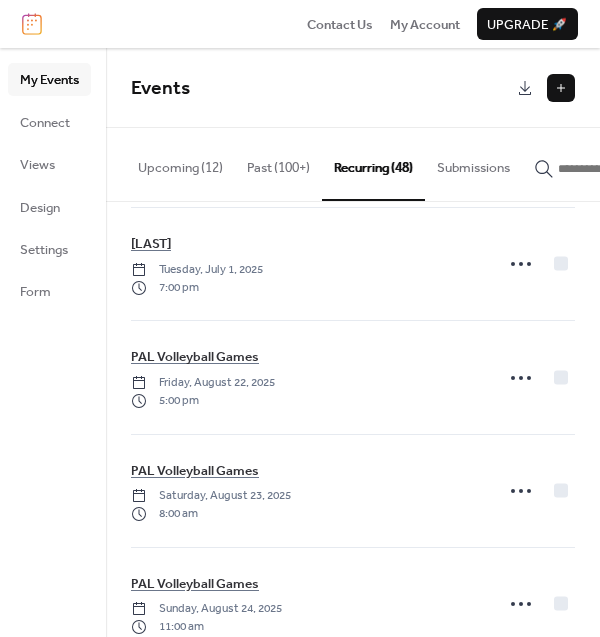 scroll, scrollTop: 5022, scrollLeft: 0, axis: vertical 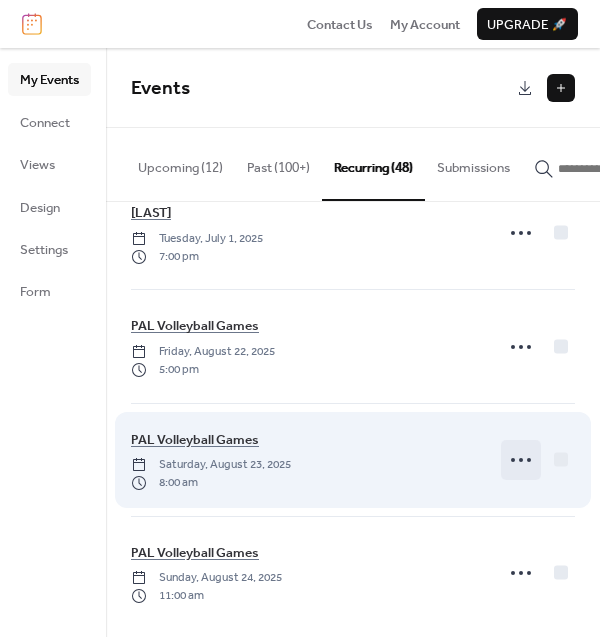 click 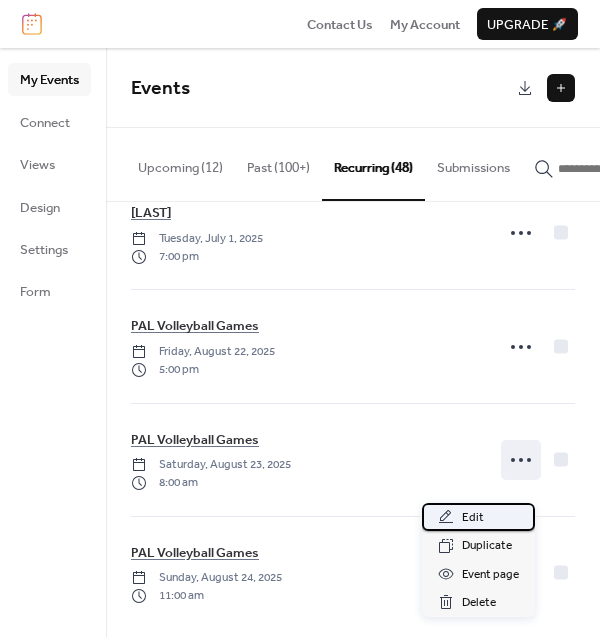 click on "Edit" at bounding box center (473, 518) 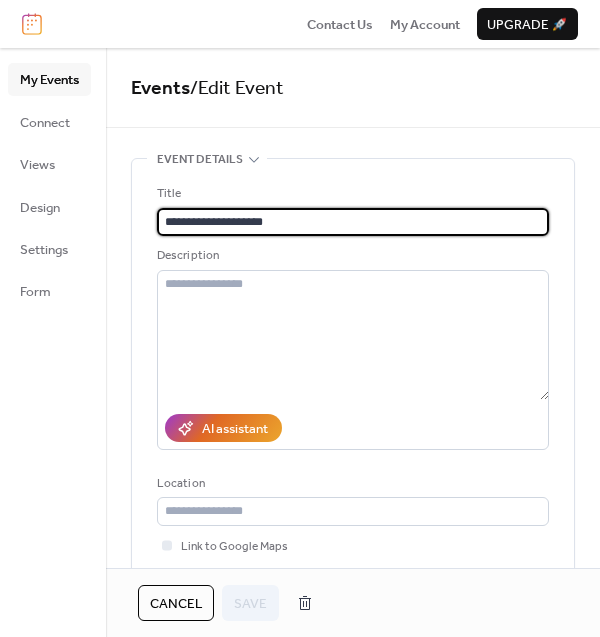 type on "**********" 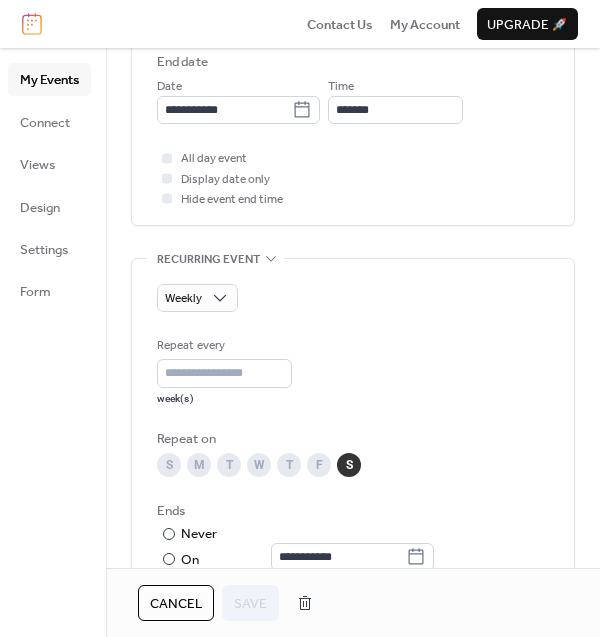 scroll, scrollTop: 874, scrollLeft: 0, axis: vertical 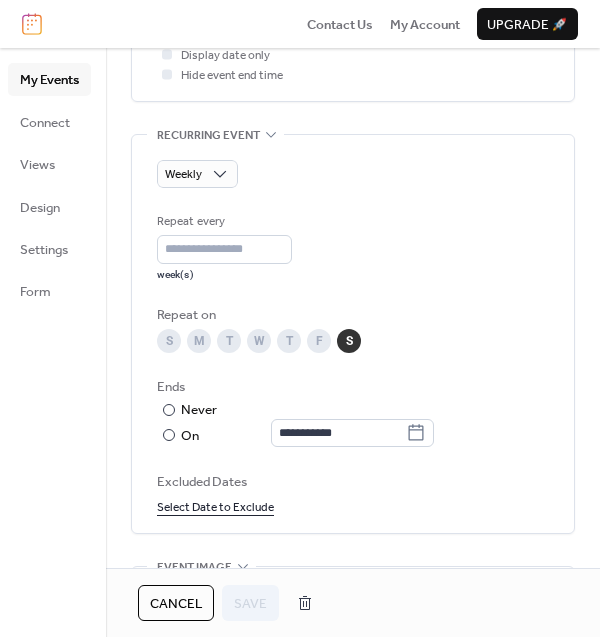 click on "Select Date to Exclude" at bounding box center (215, 506) 